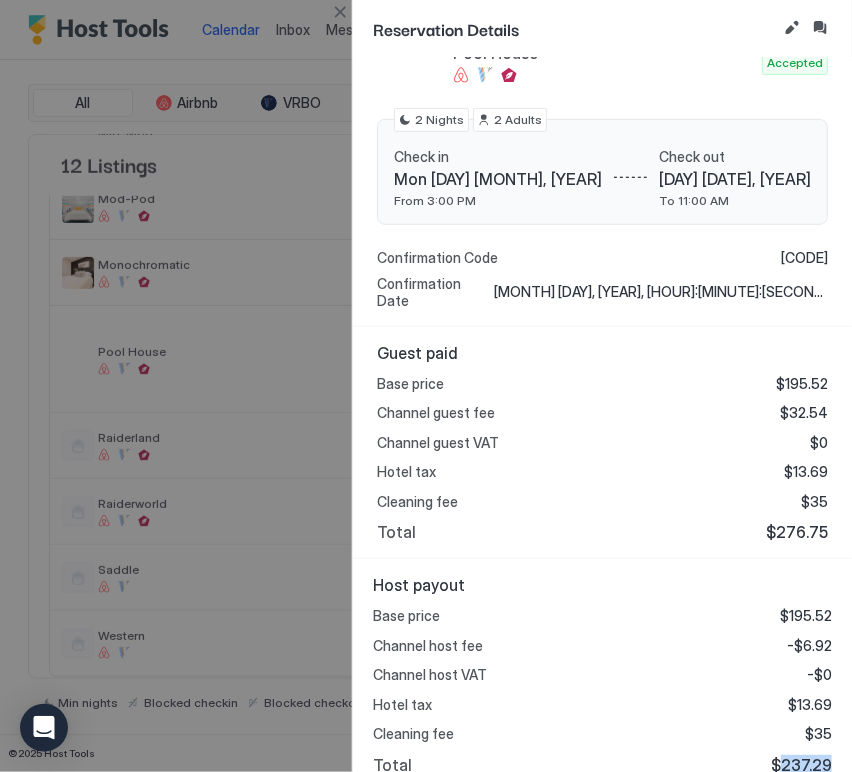 click on "$237.29" at bounding box center (801, 765) 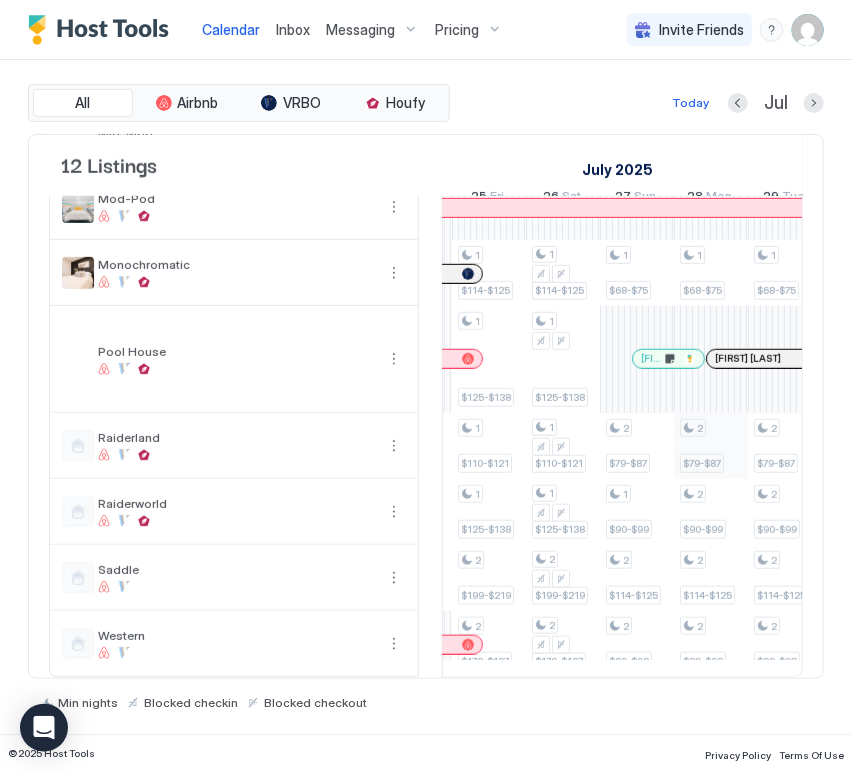 drag, startPoint x: 666, startPoint y: 361, endPoint x: 726, endPoint y: 448, distance: 105.68349 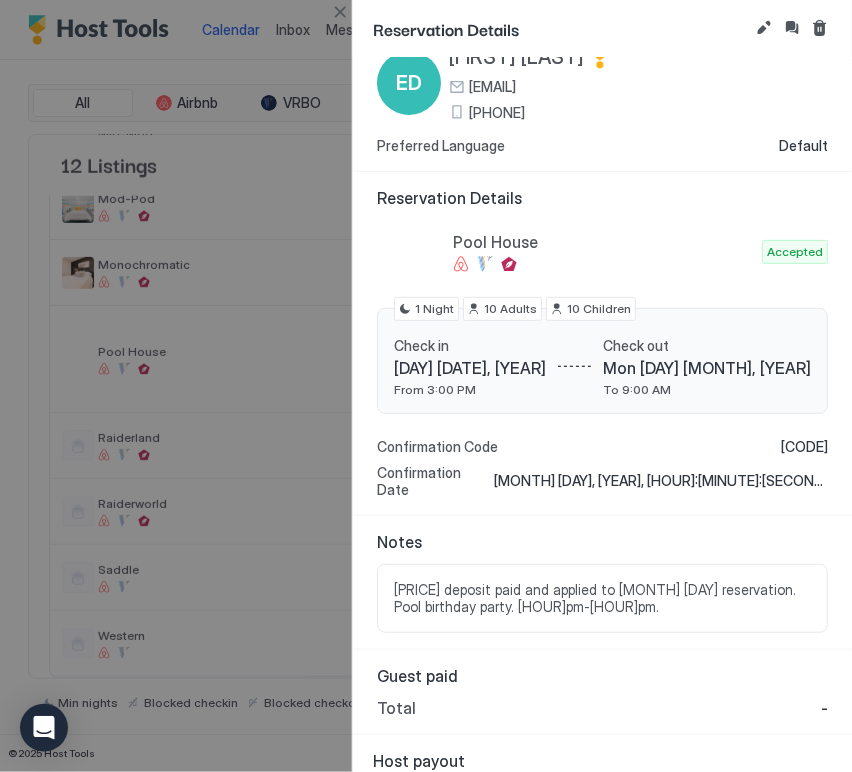 scroll, scrollTop: 88, scrollLeft: 0, axis: vertical 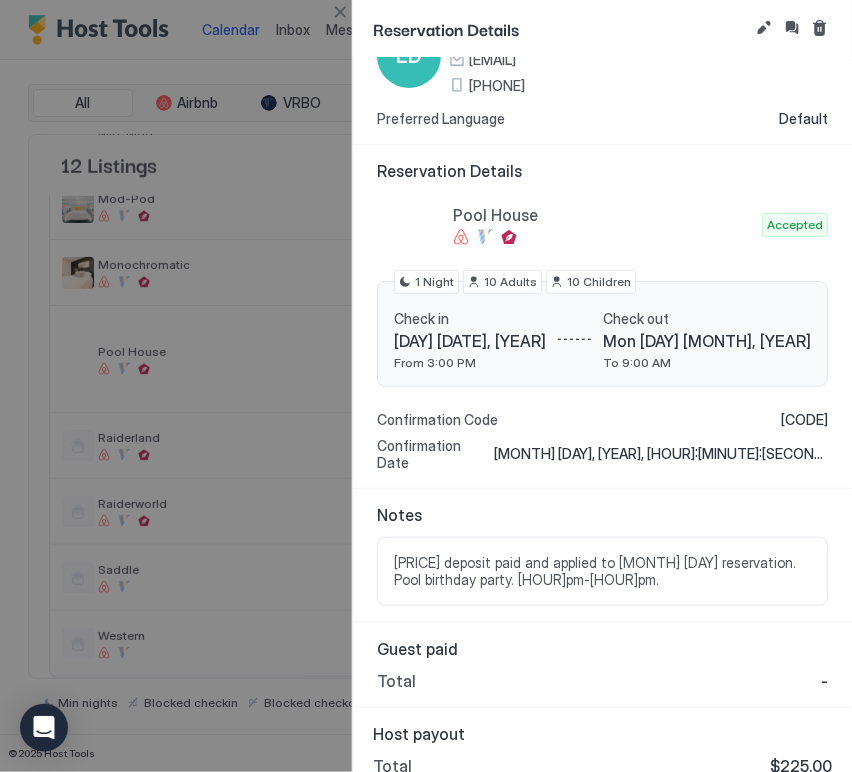 click on "$225.00" at bounding box center (801, 786) 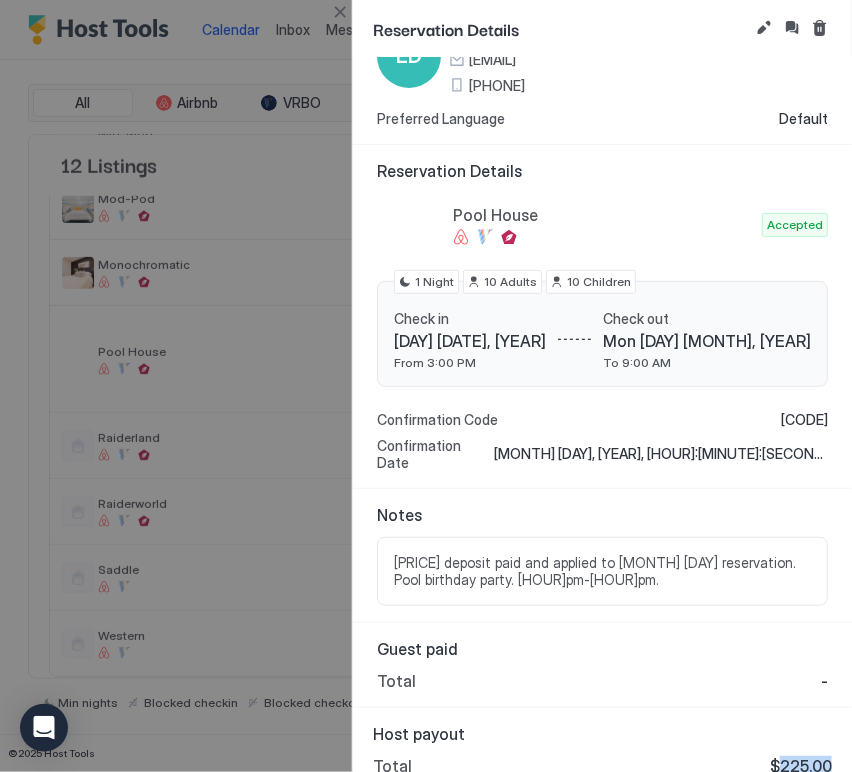 click on "$225.00" at bounding box center [801, 786] 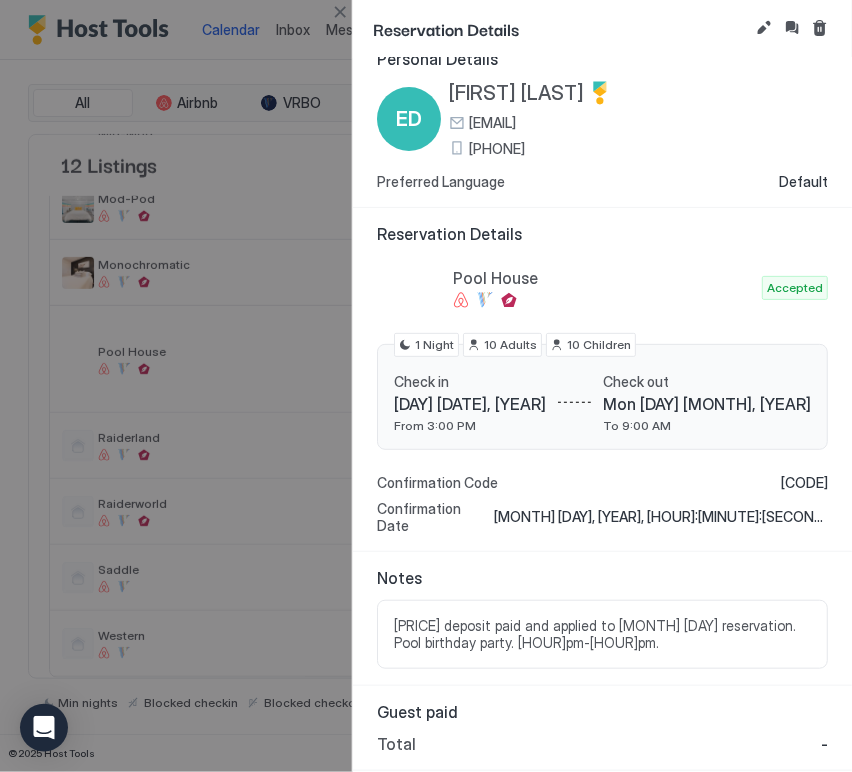 scroll, scrollTop: 0, scrollLeft: 0, axis: both 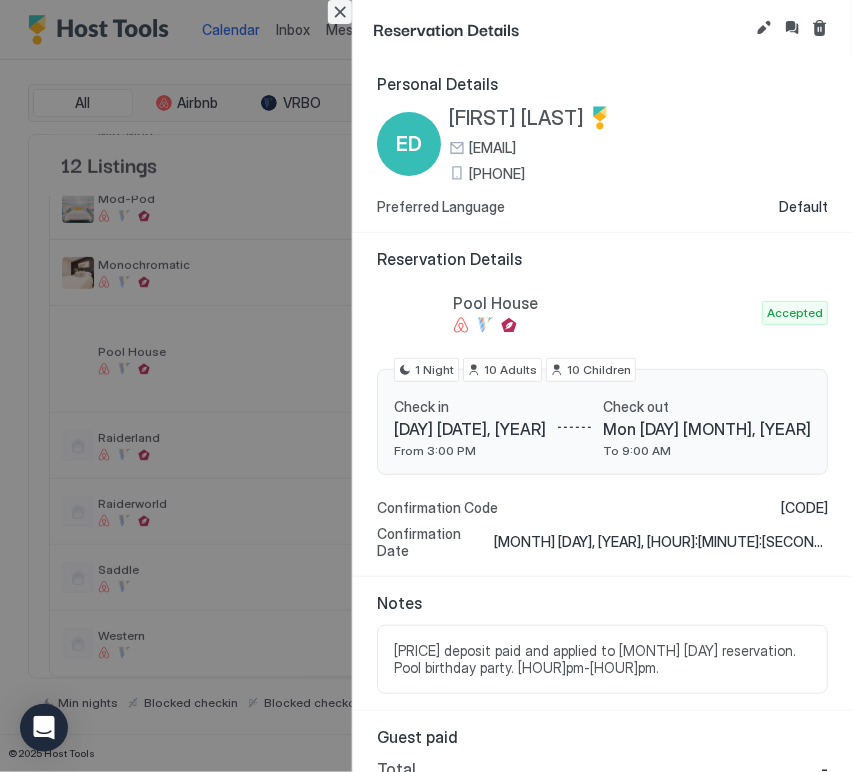drag, startPoint x: 345, startPoint y: 15, endPoint x: 556, endPoint y: 541, distance: 566.74243 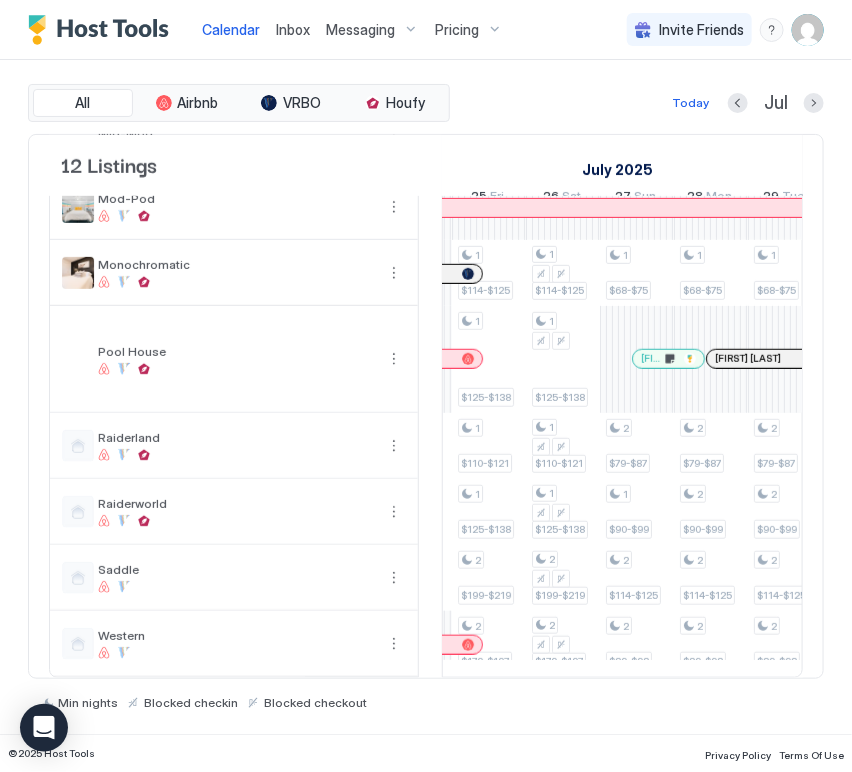scroll, scrollTop: 0, scrollLeft: 1964, axis: horizontal 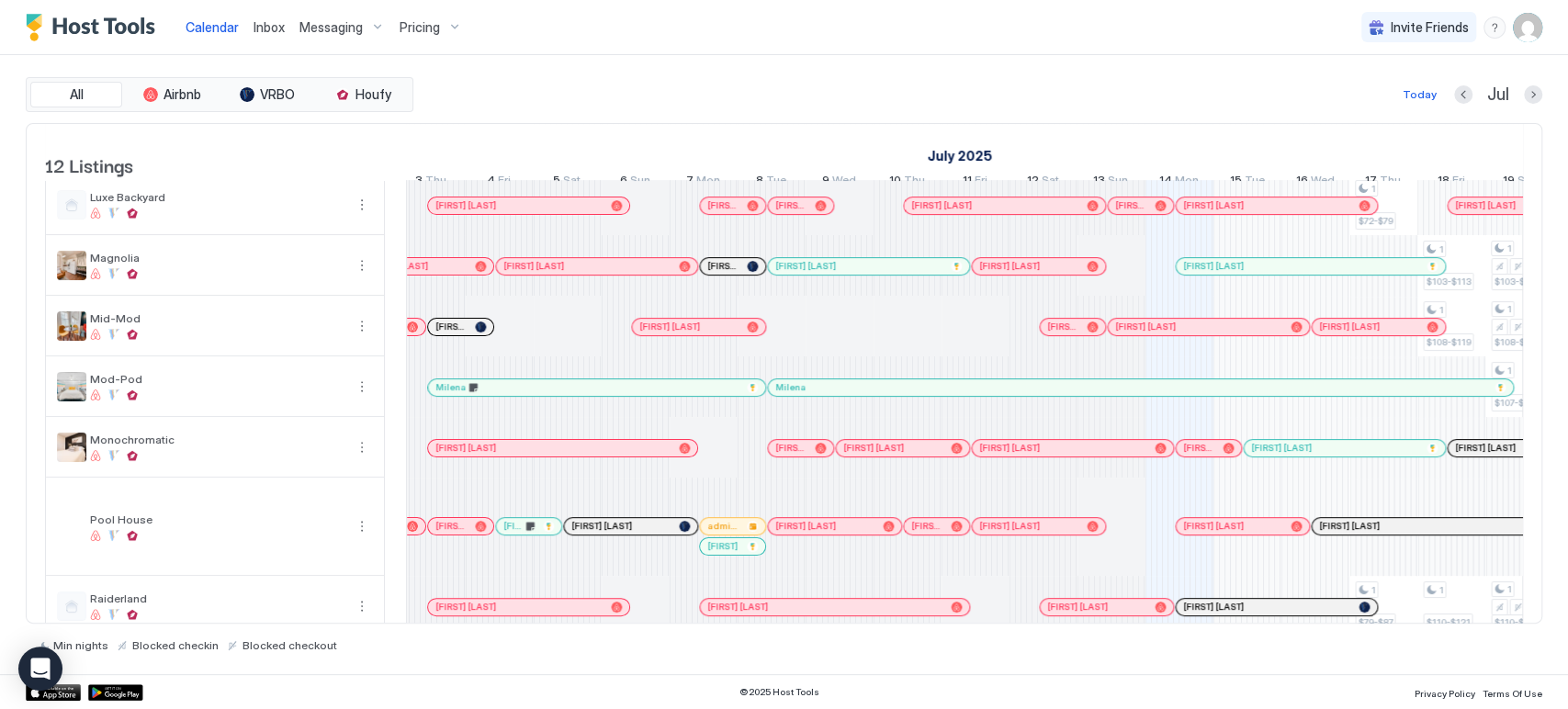 click on "[FIRST] [LAST]" at bounding box center [868, 266] 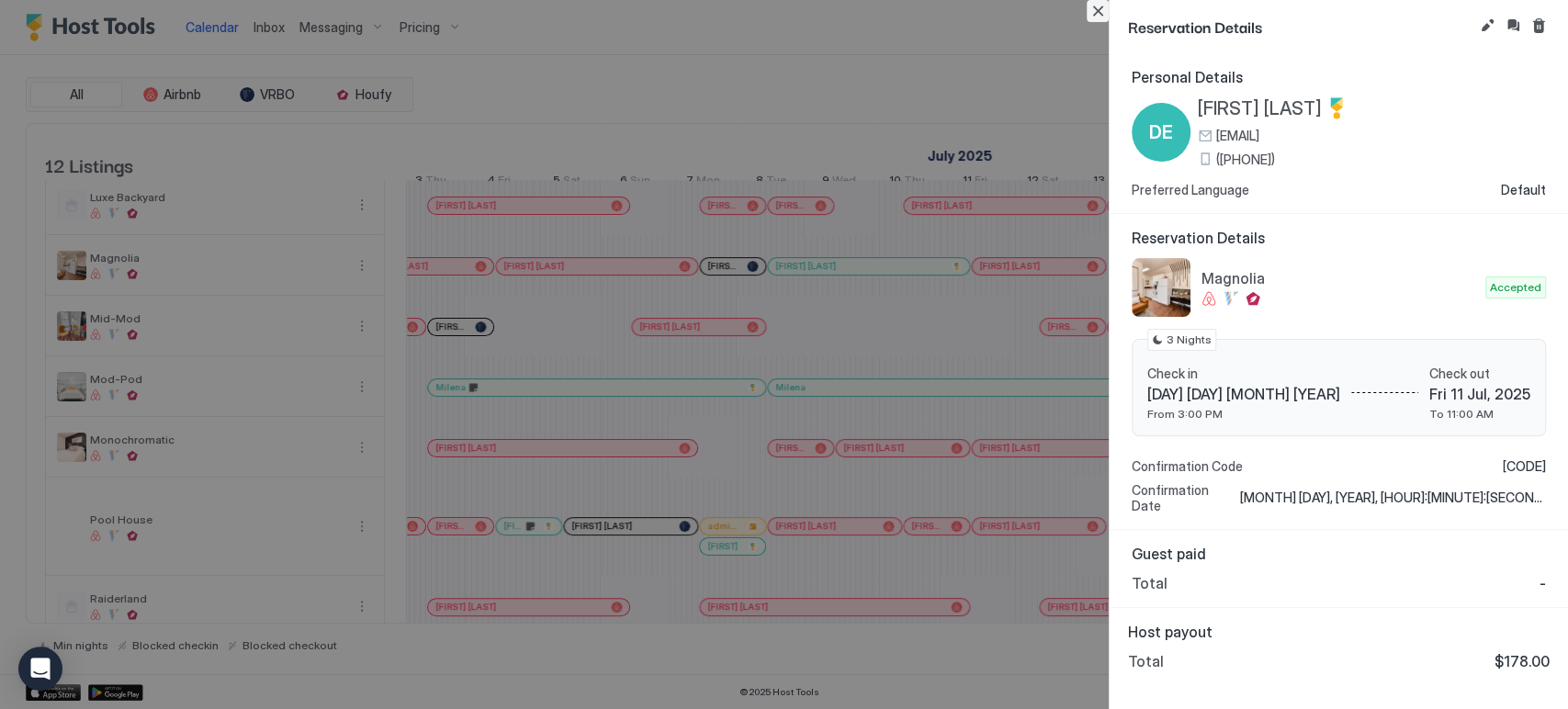 click at bounding box center [1098, 11] 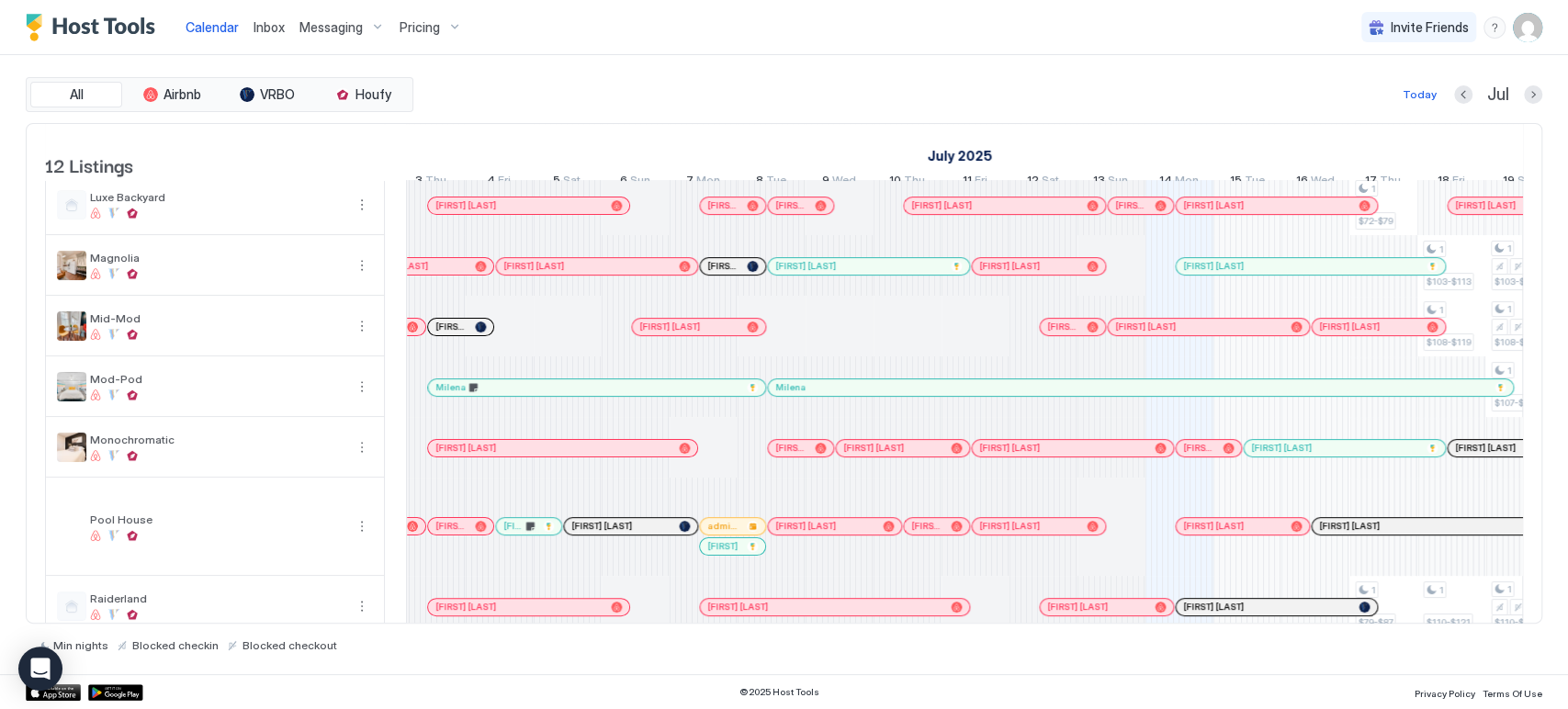 click on "[FIRST] [LAST]" at bounding box center (1010, 265) 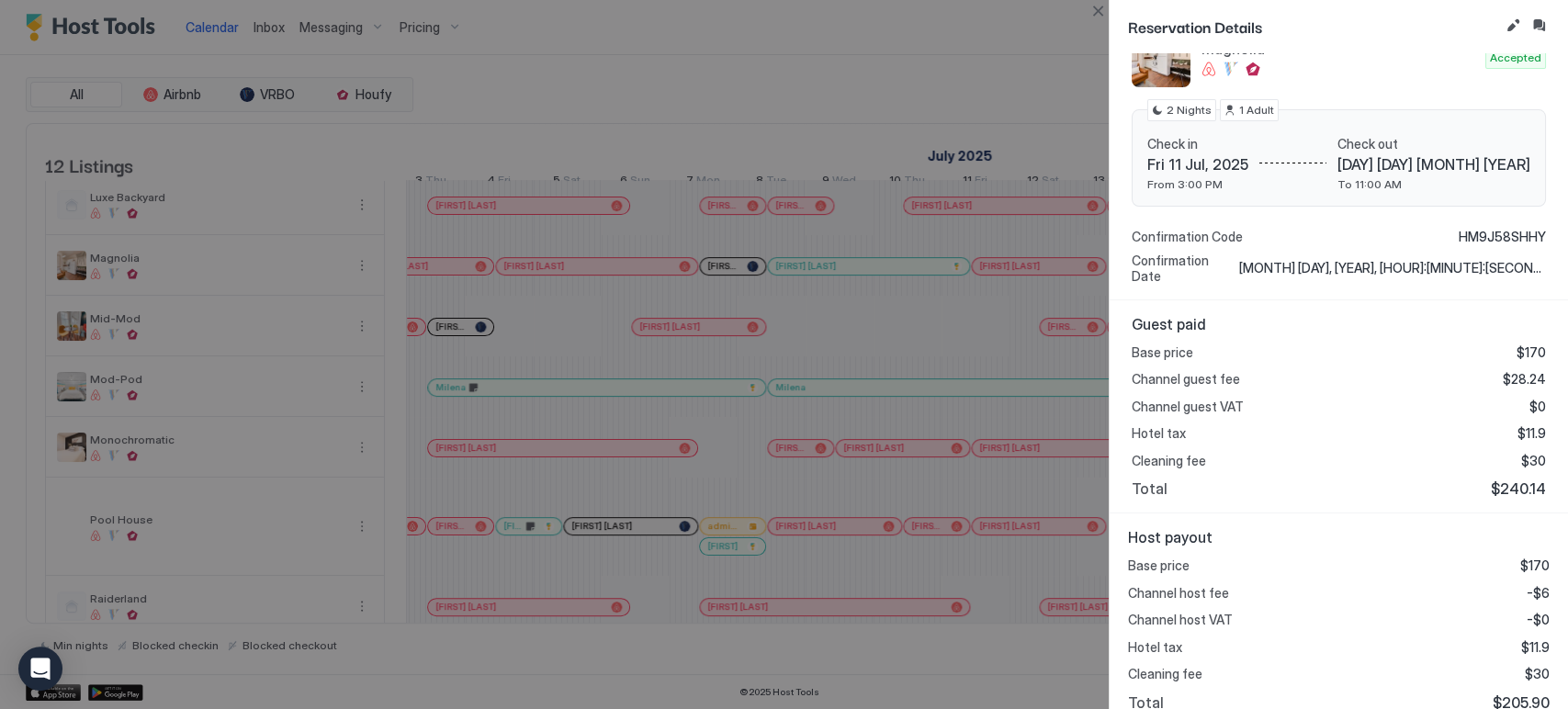 click on "$205.90" at bounding box center [1521, 703] 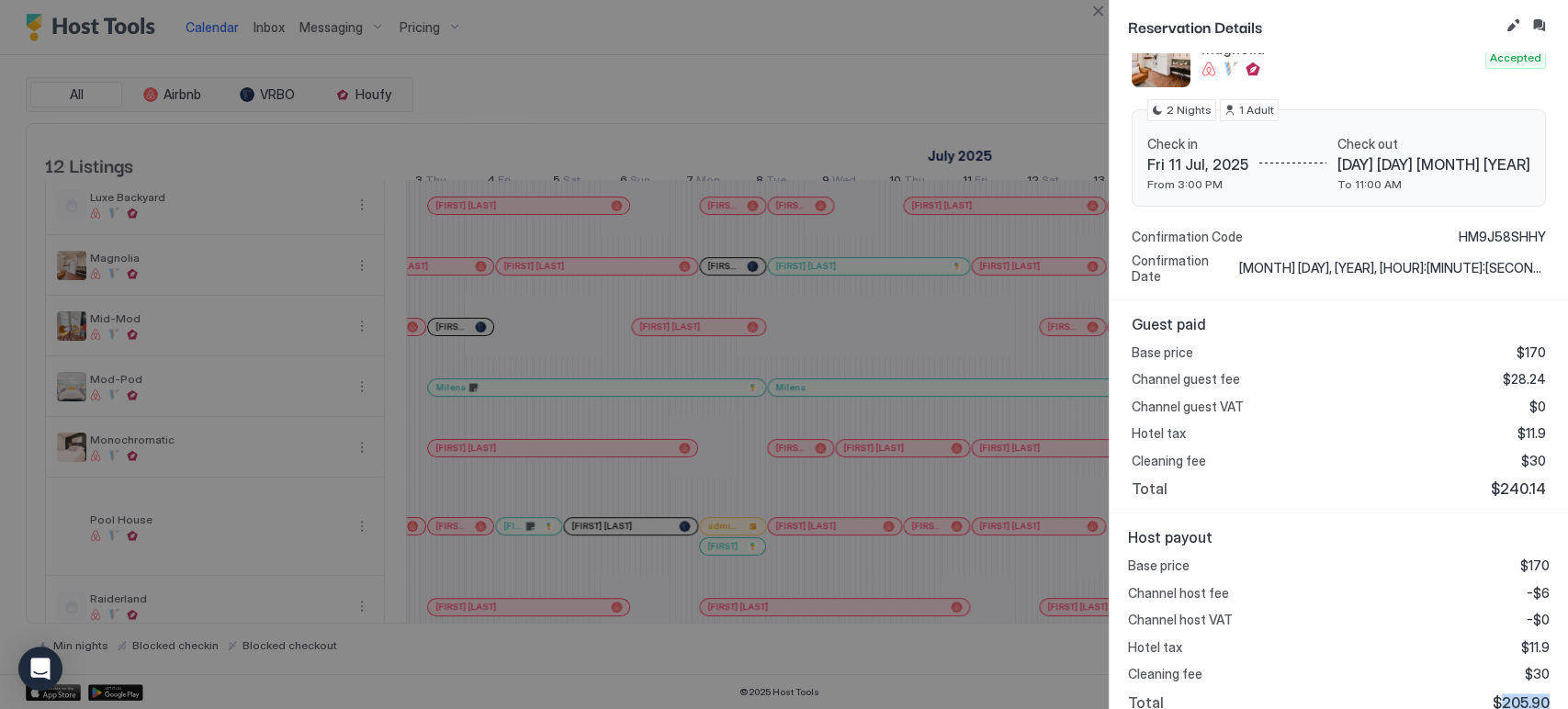 click on "$205.90" at bounding box center [1521, 703] 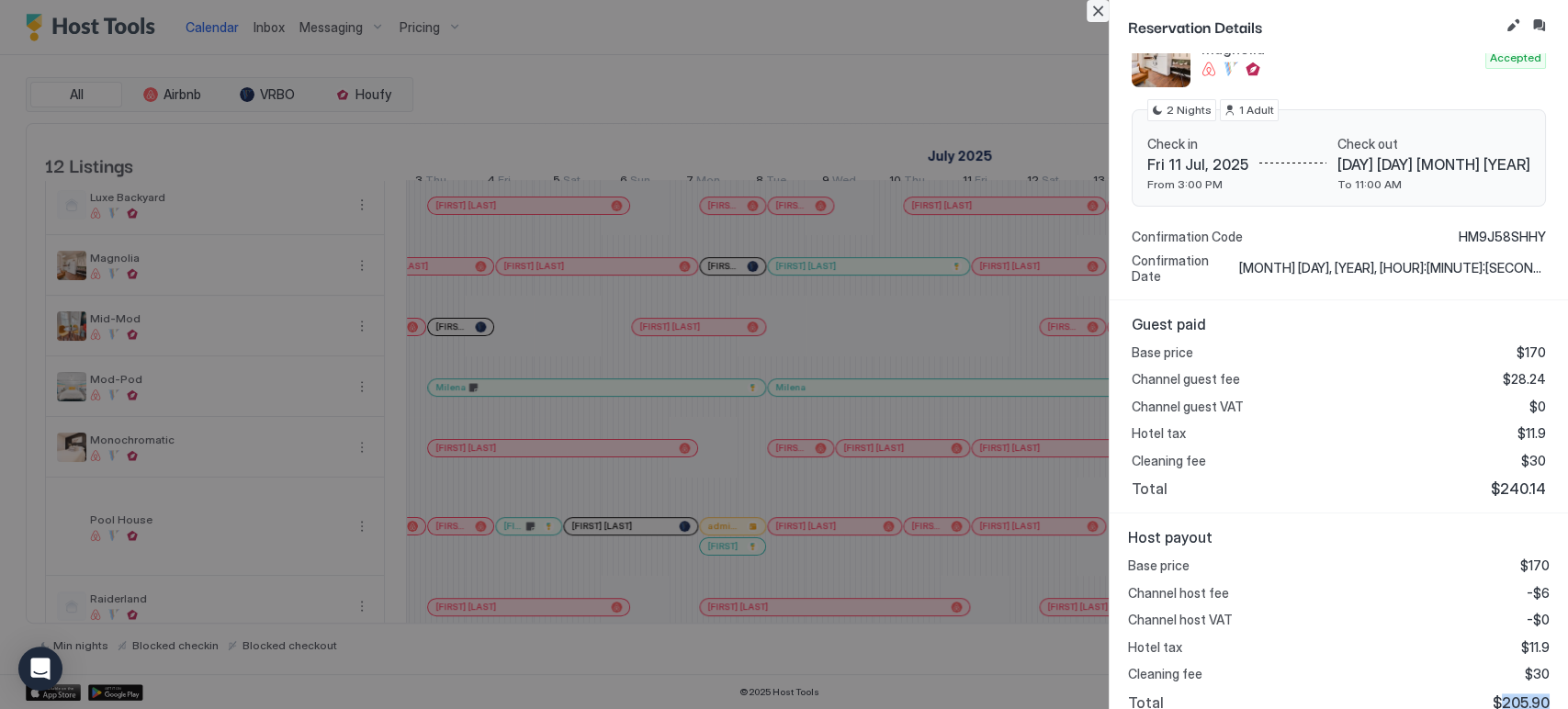 click at bounding box center [1098, 11] 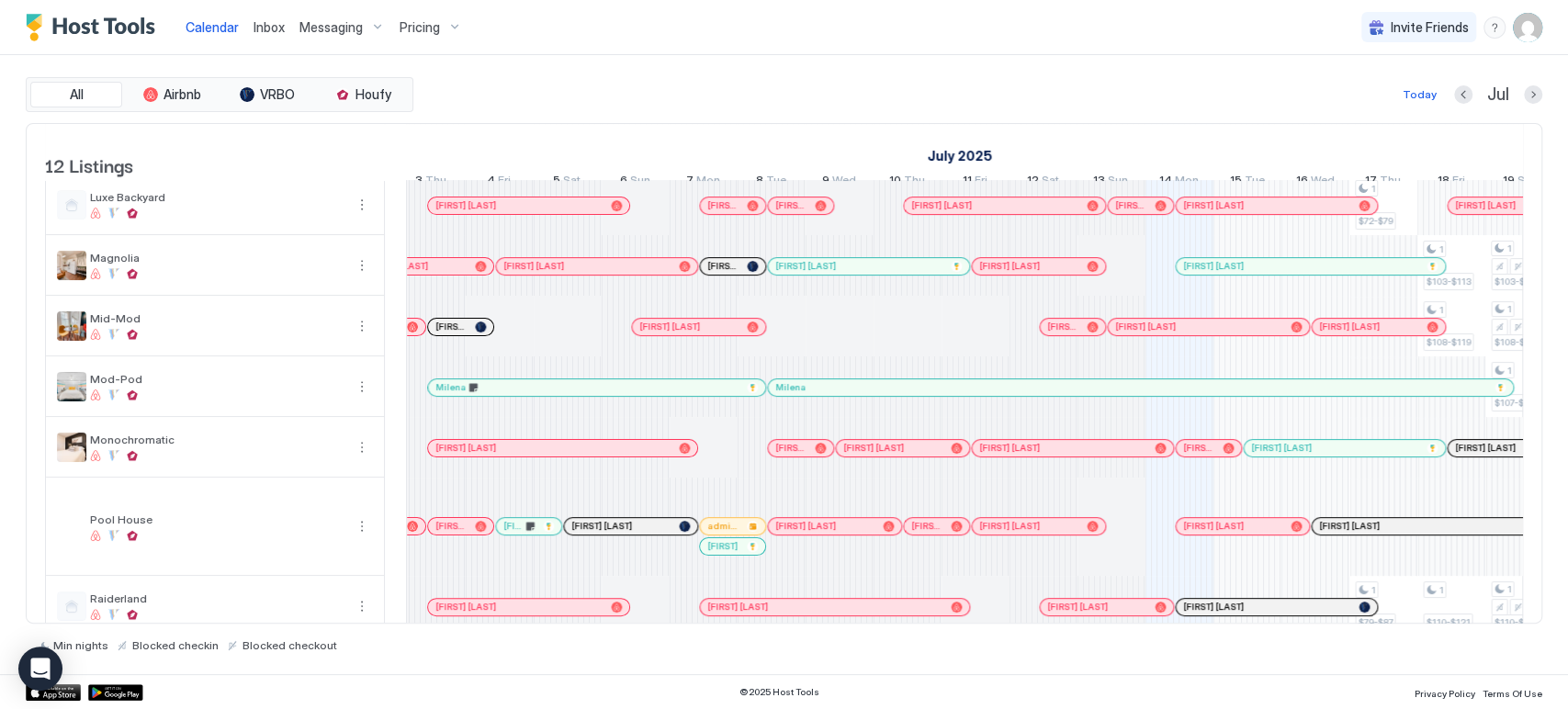 click at bounding box center [0, 0] 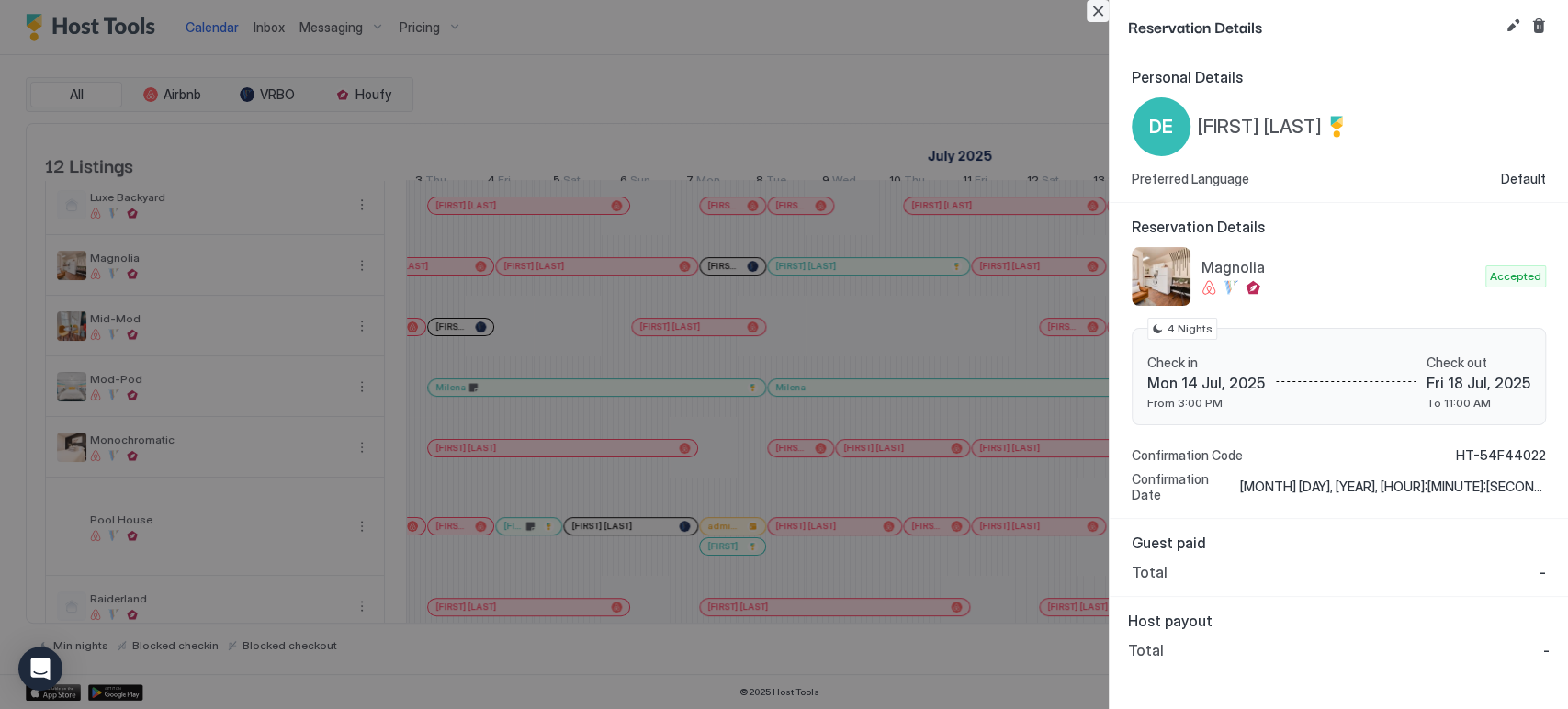 click at bounding box center (1098, 11) 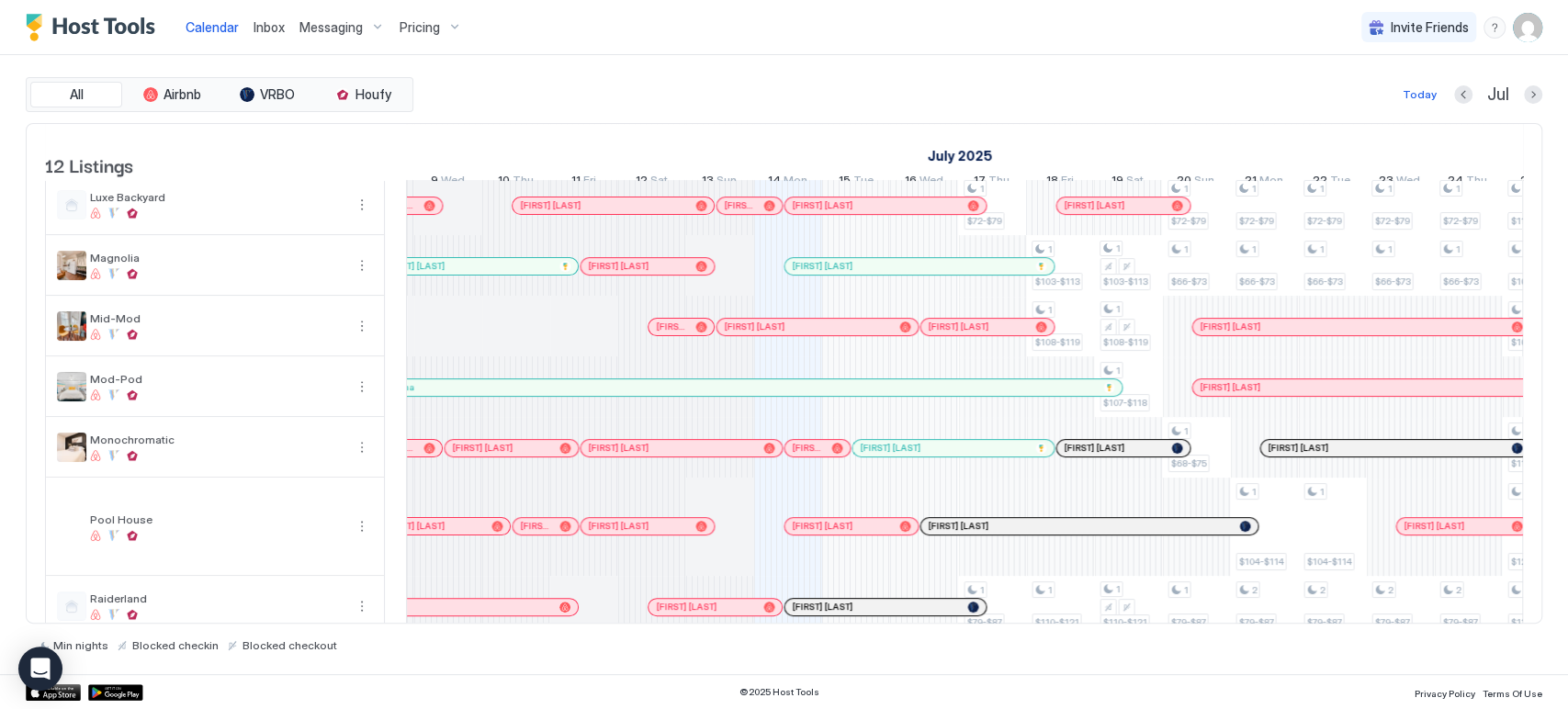 click on "[FIRST] [LAST]" at bounding box center [919, 266] 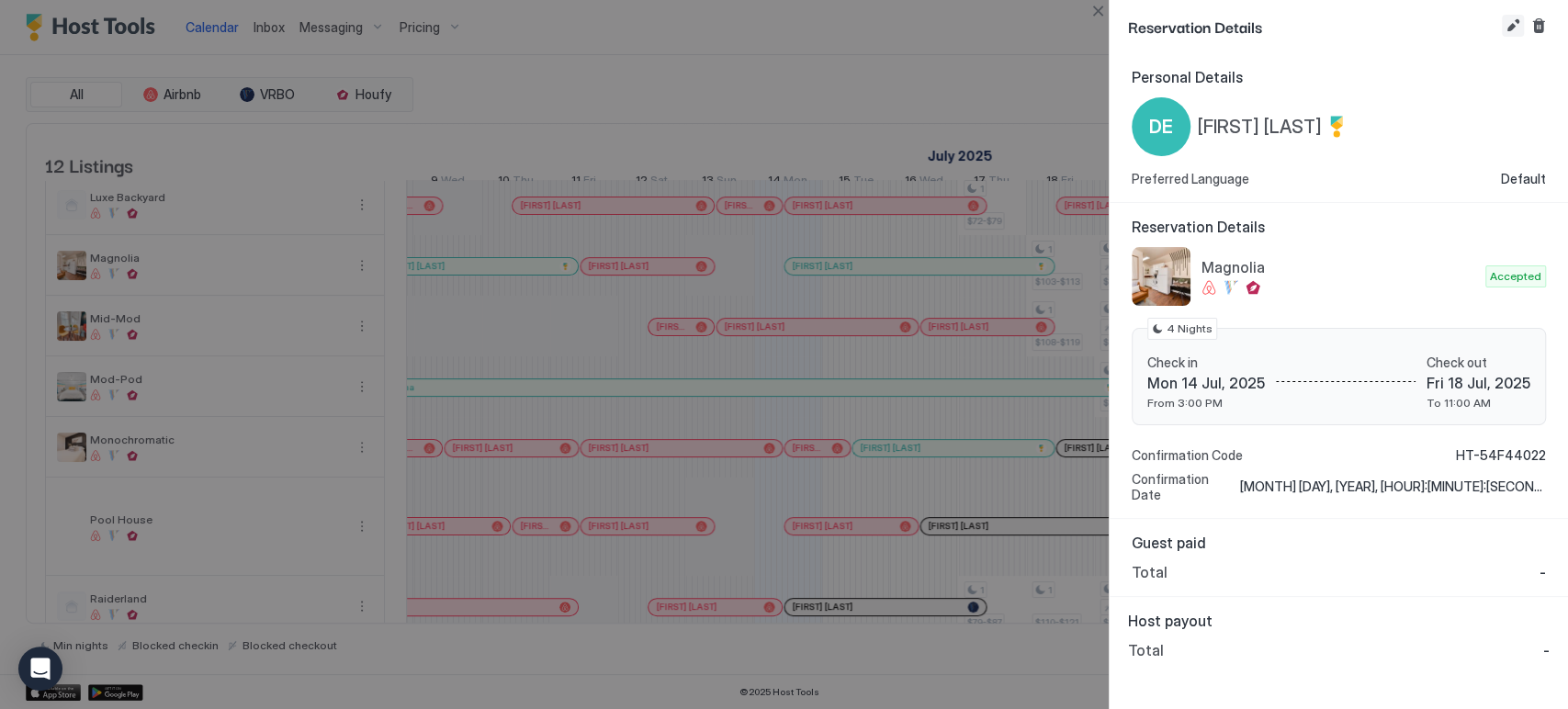 click at bounding box center (1513, 26) 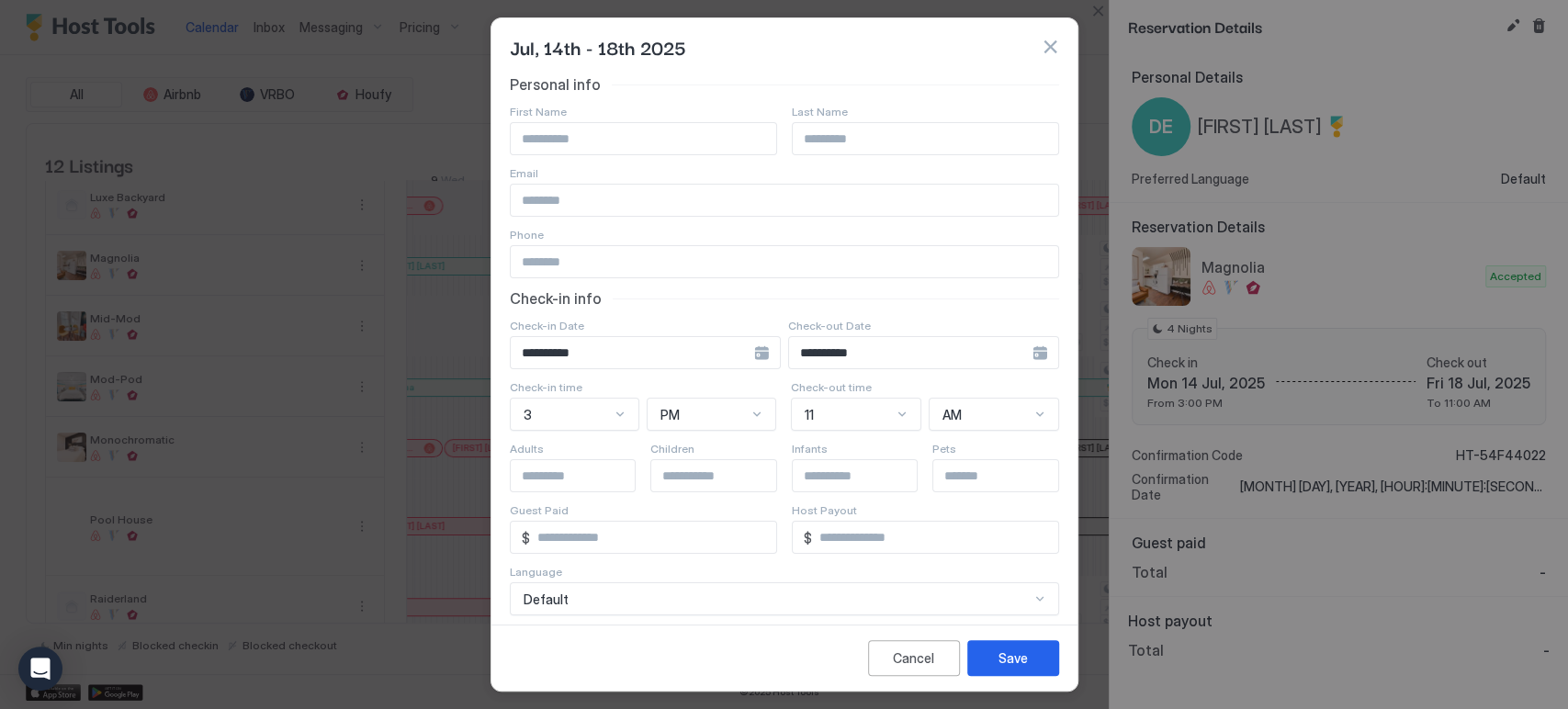 click at bounding box center (643, 139) 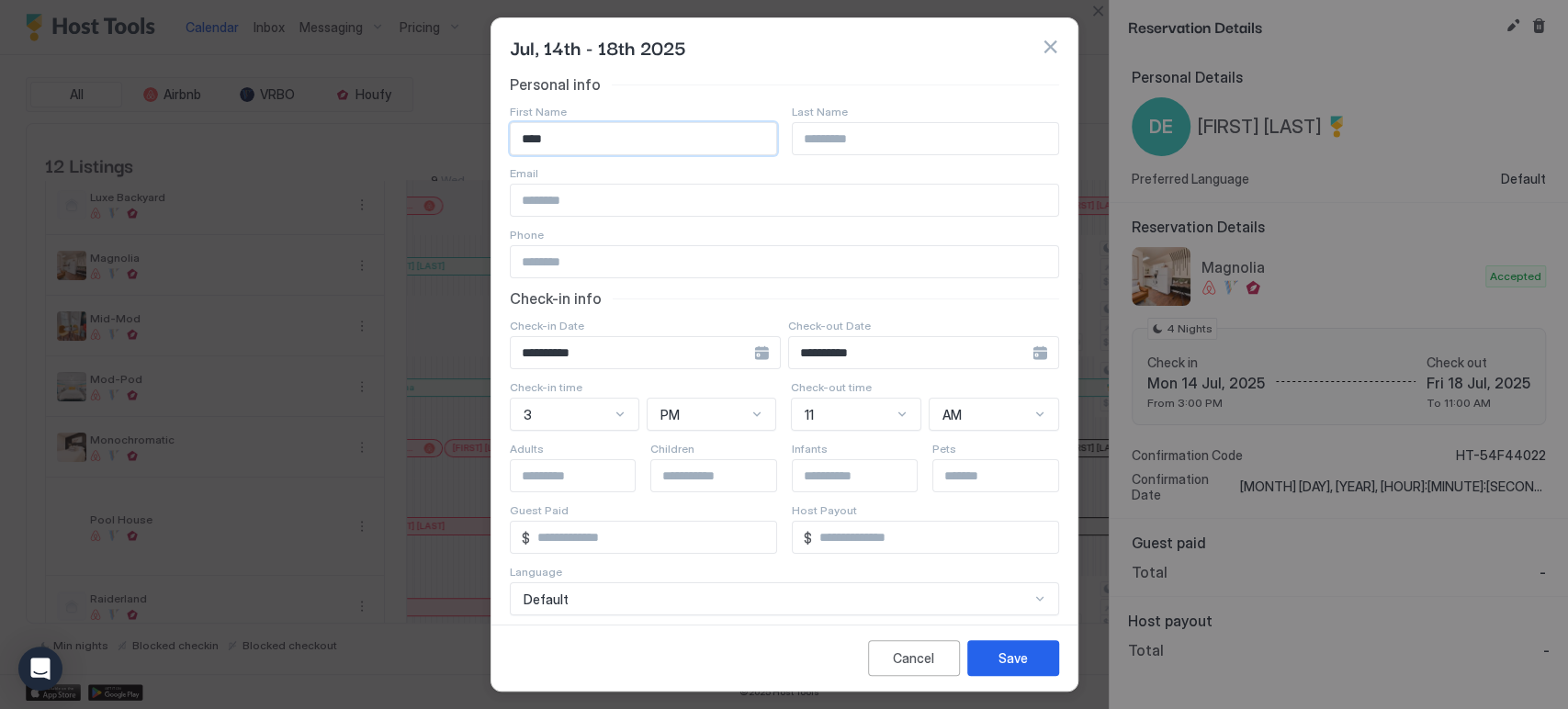 type on "****" 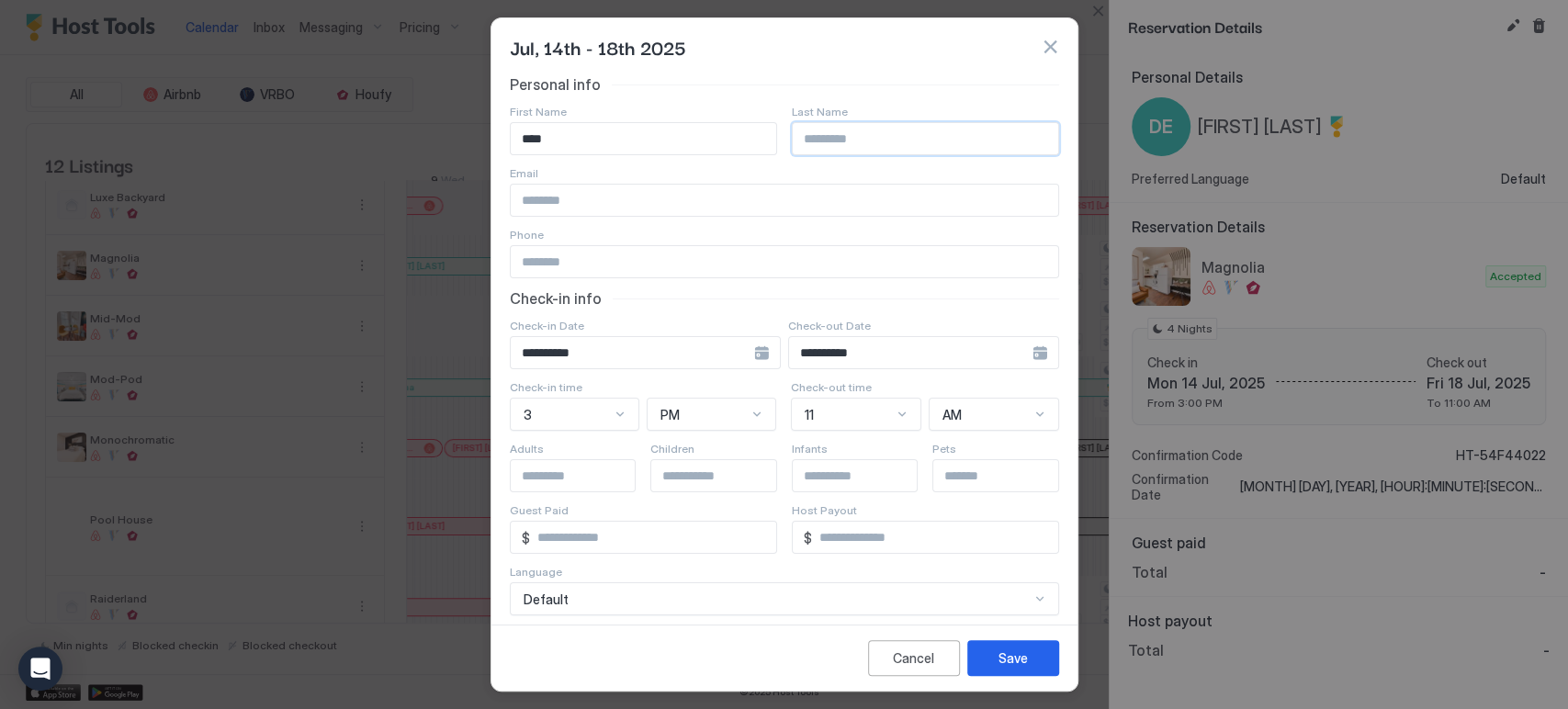 click at bounding box center (925, 139) 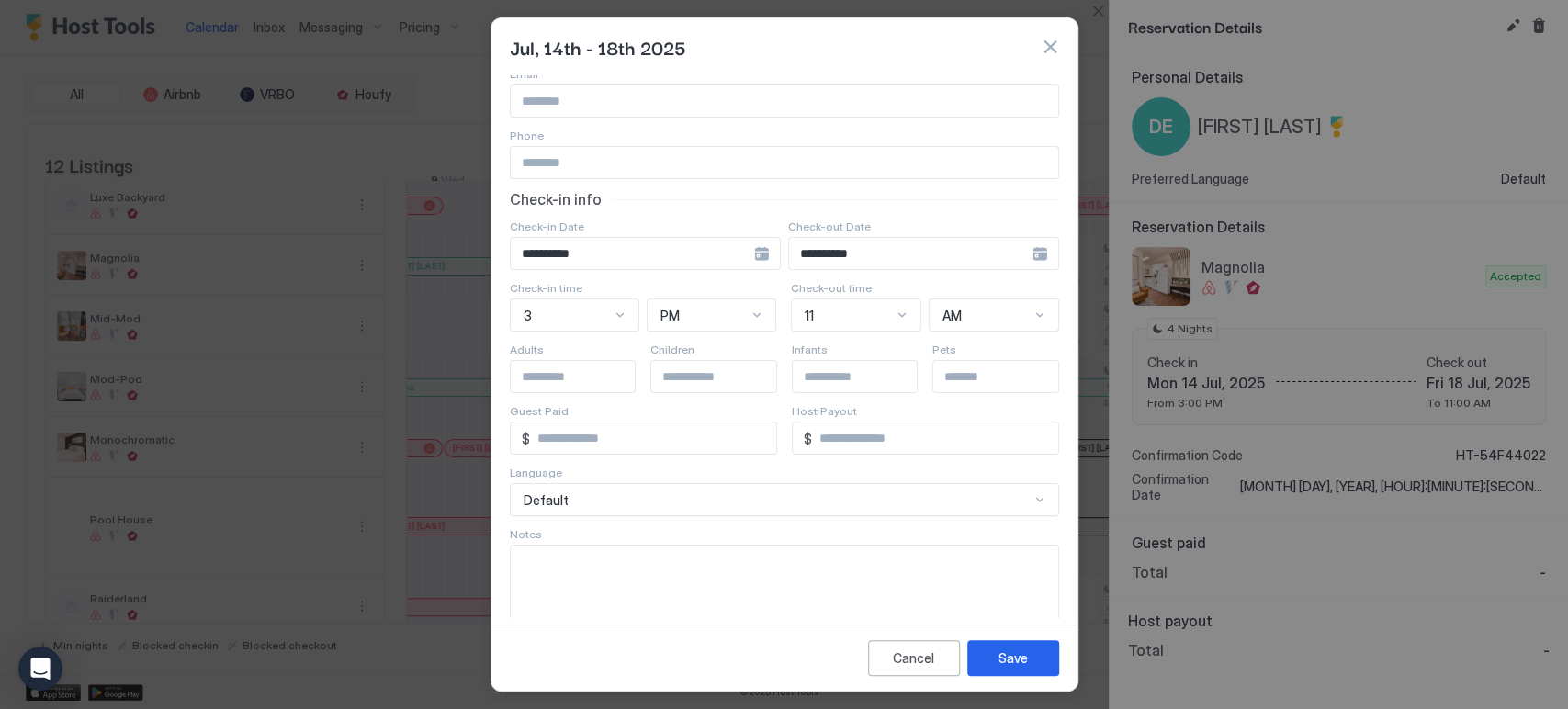 scroll, scrollTop: 135, scrollLeft: 0, axis: vertical 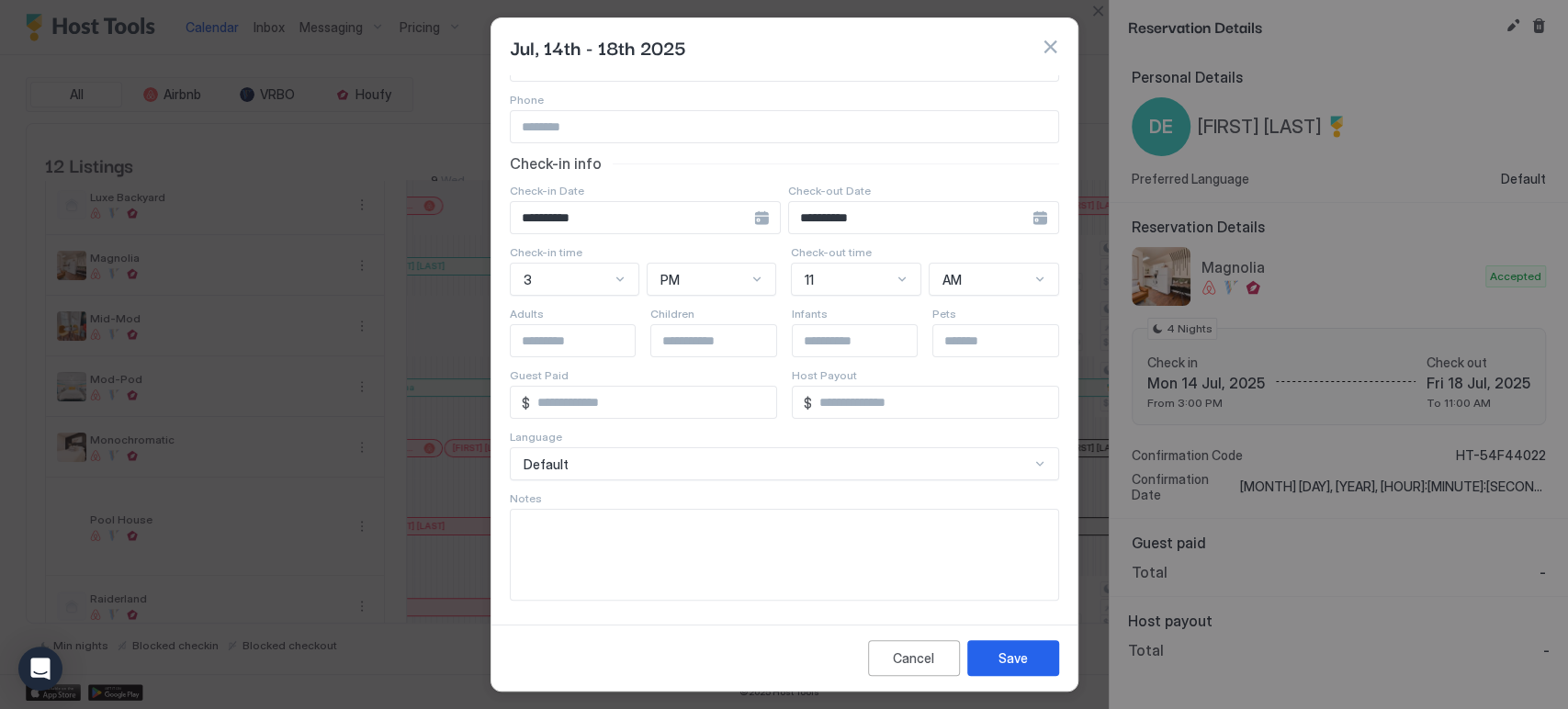 type on "*****" 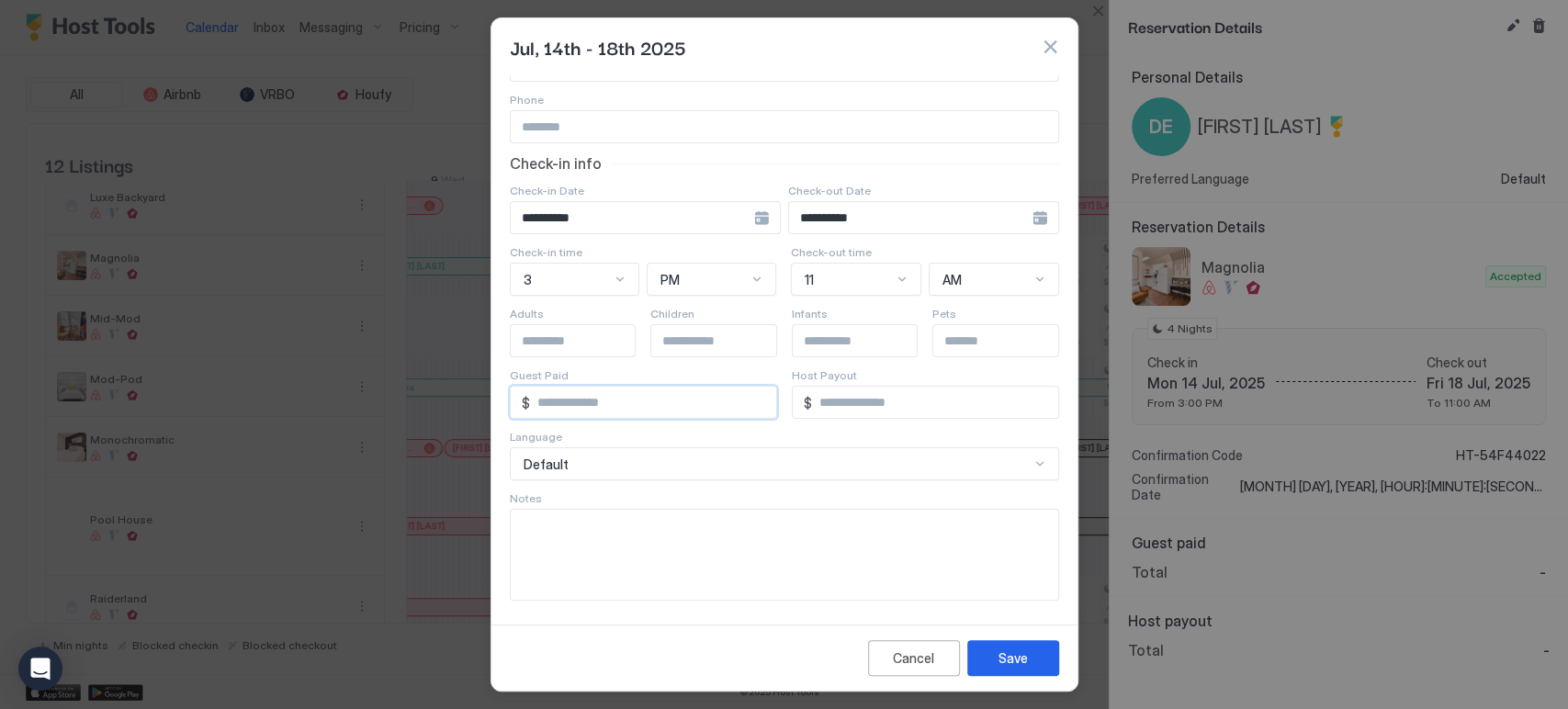 click on "*" at bounding box center [653, 402] 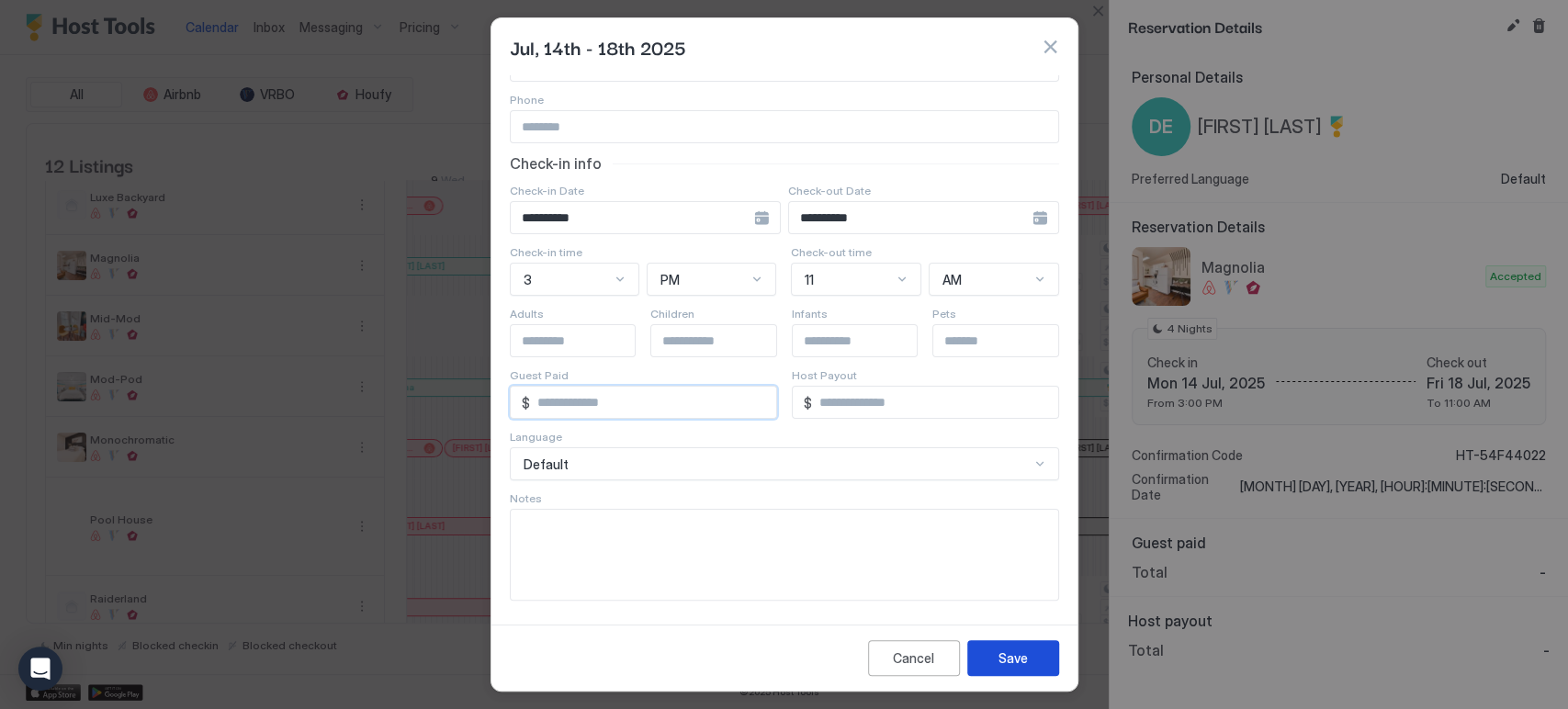 type on "***" 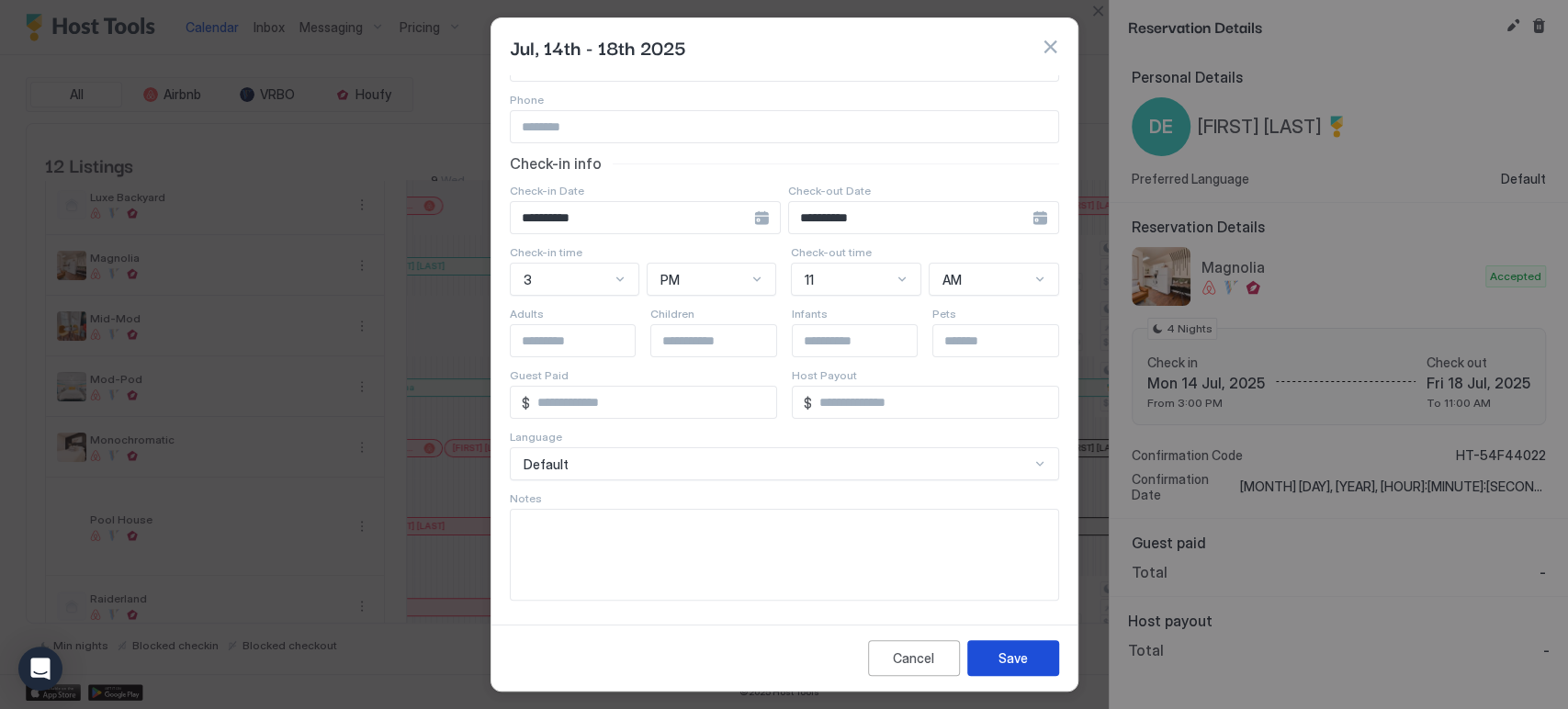 click on "Save" at bounding box center [1013, 658] 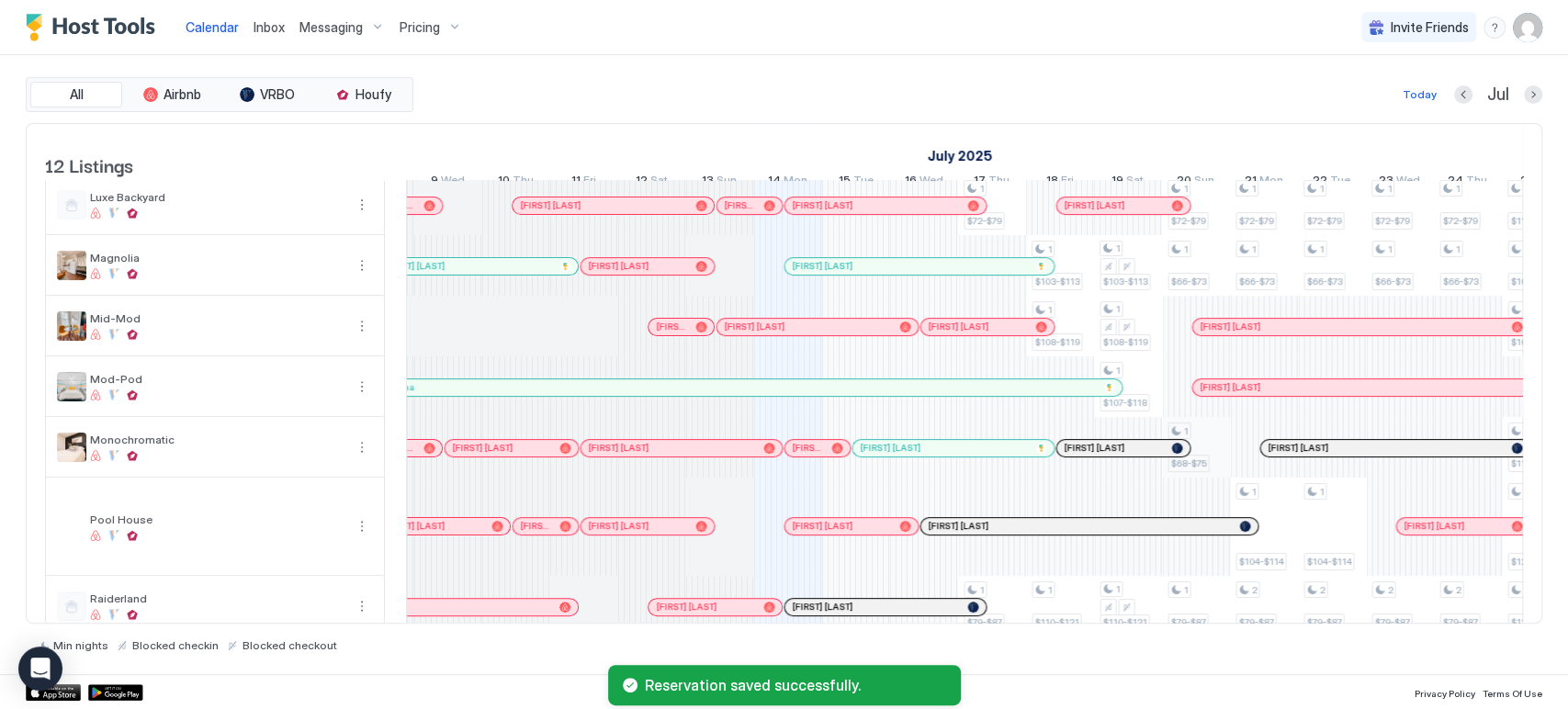 click at bounding box center (784, 354) 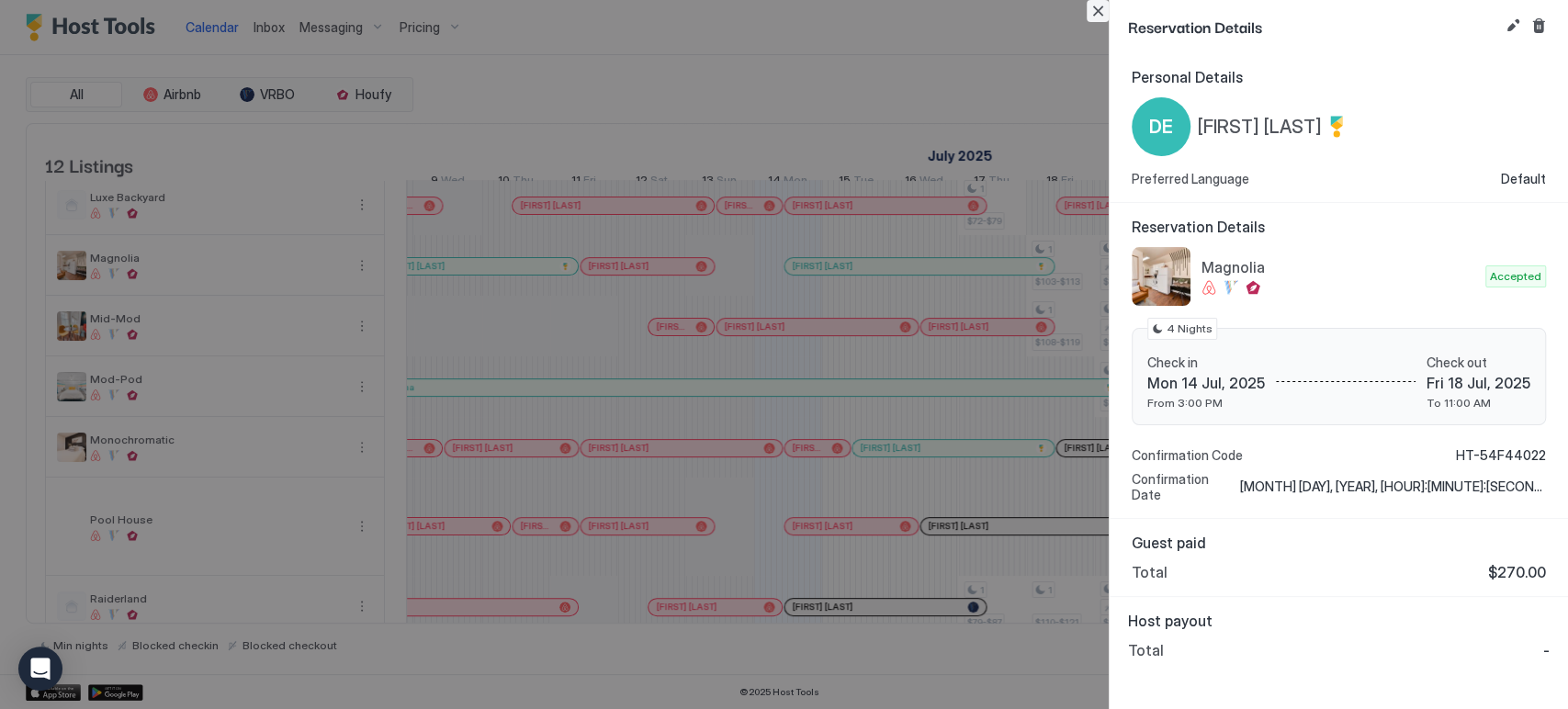 click at bounding box center (1098, 11) 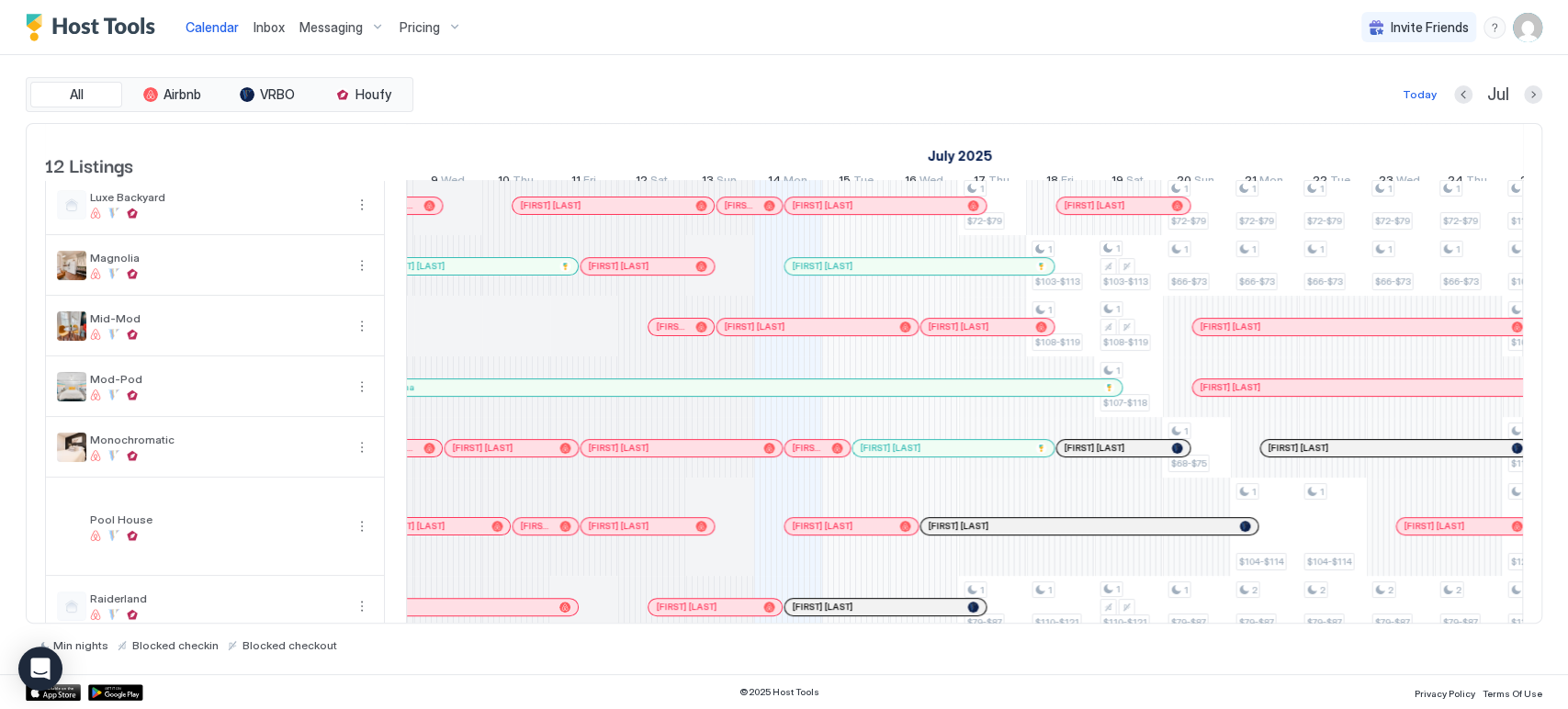 scroll, scrollTop: 0, scrollLeft: 1965, axis: horizontal 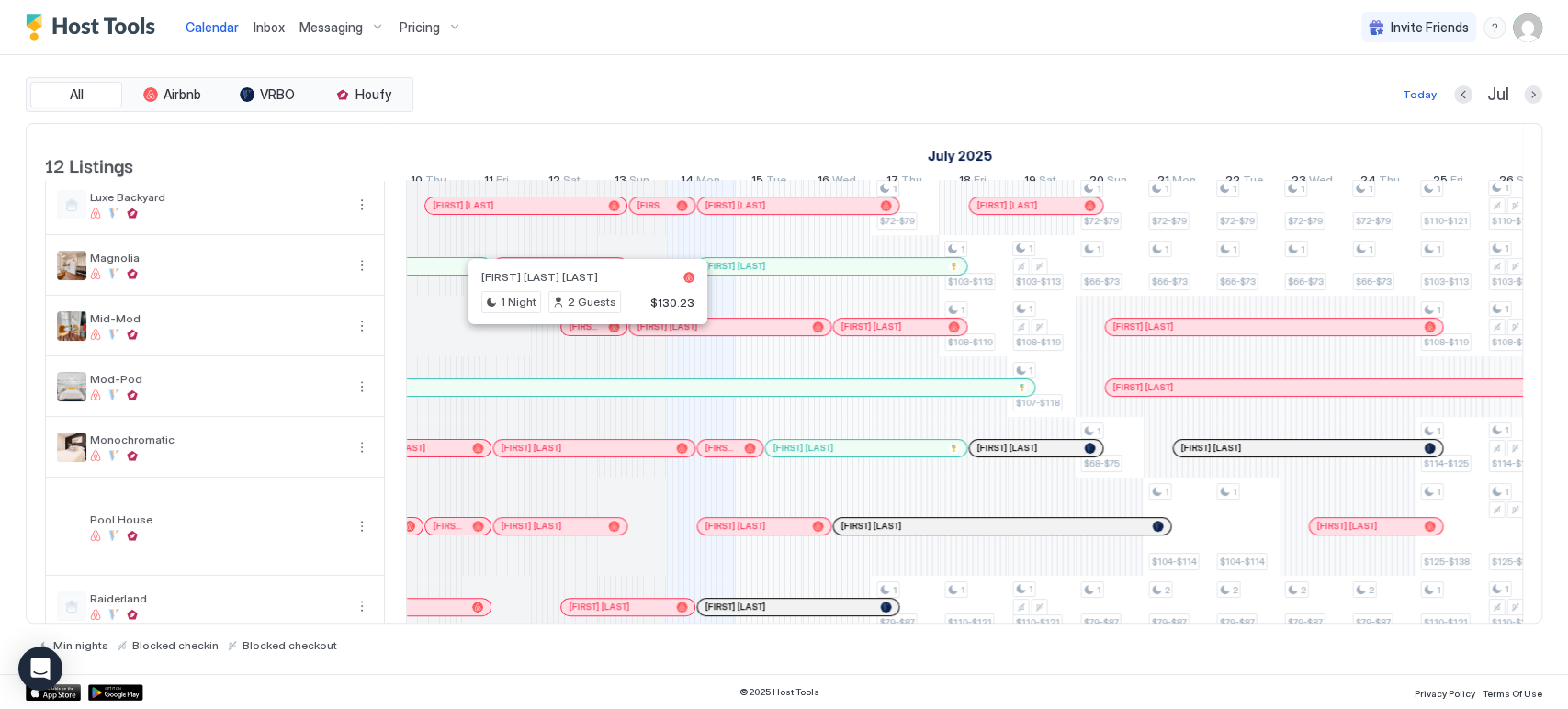 click at bounding box center (596, 327) 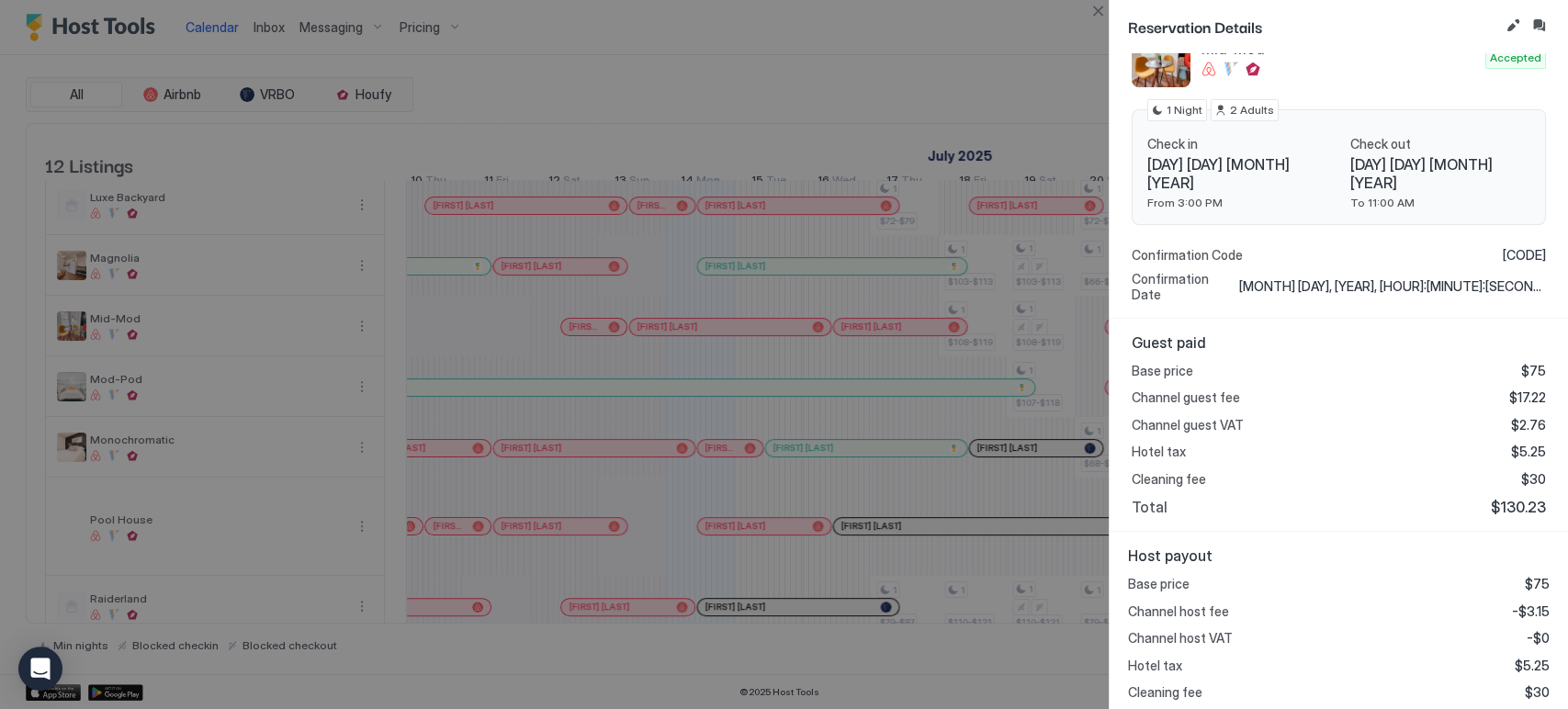 click on "$107.10" at bounding box center (1525, 721) 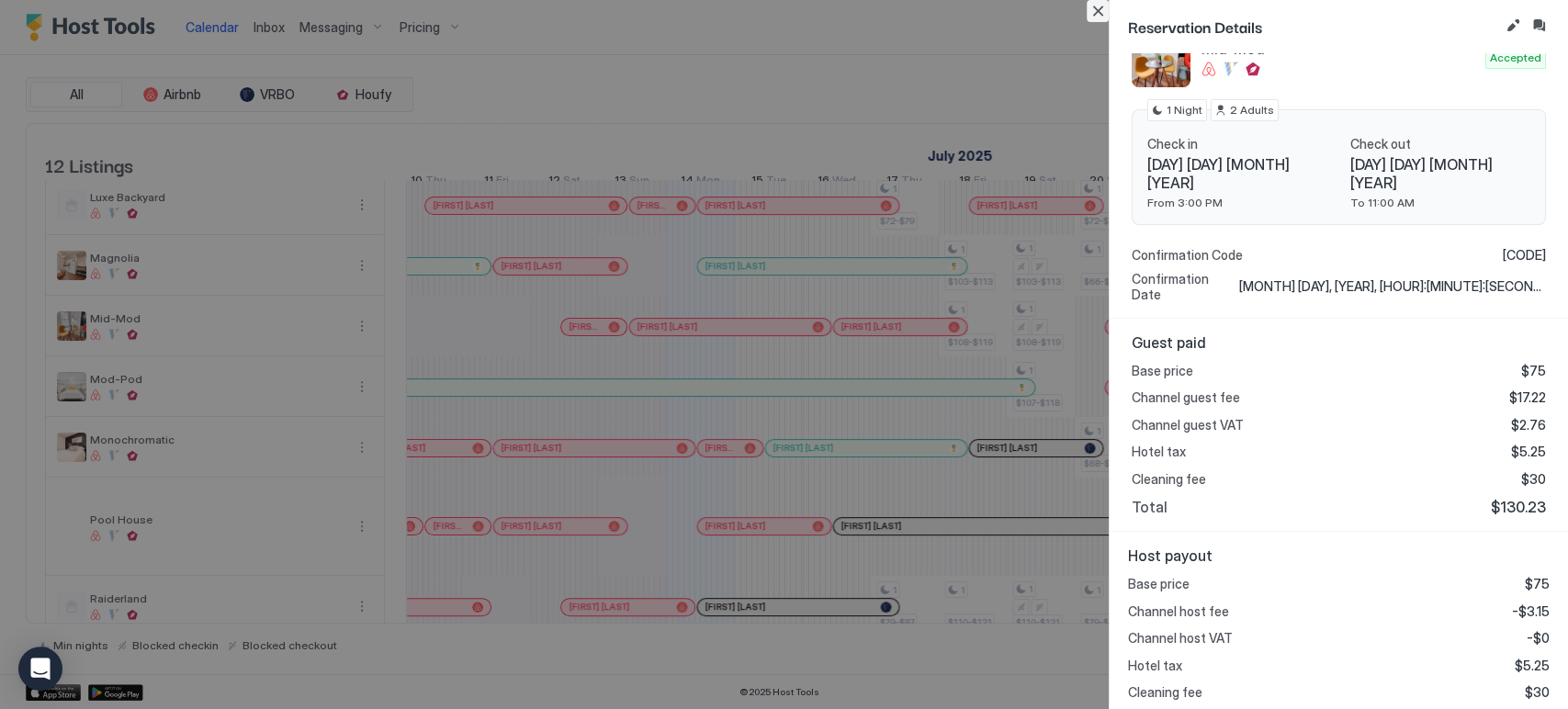 click at bounding box center [1098, 11] 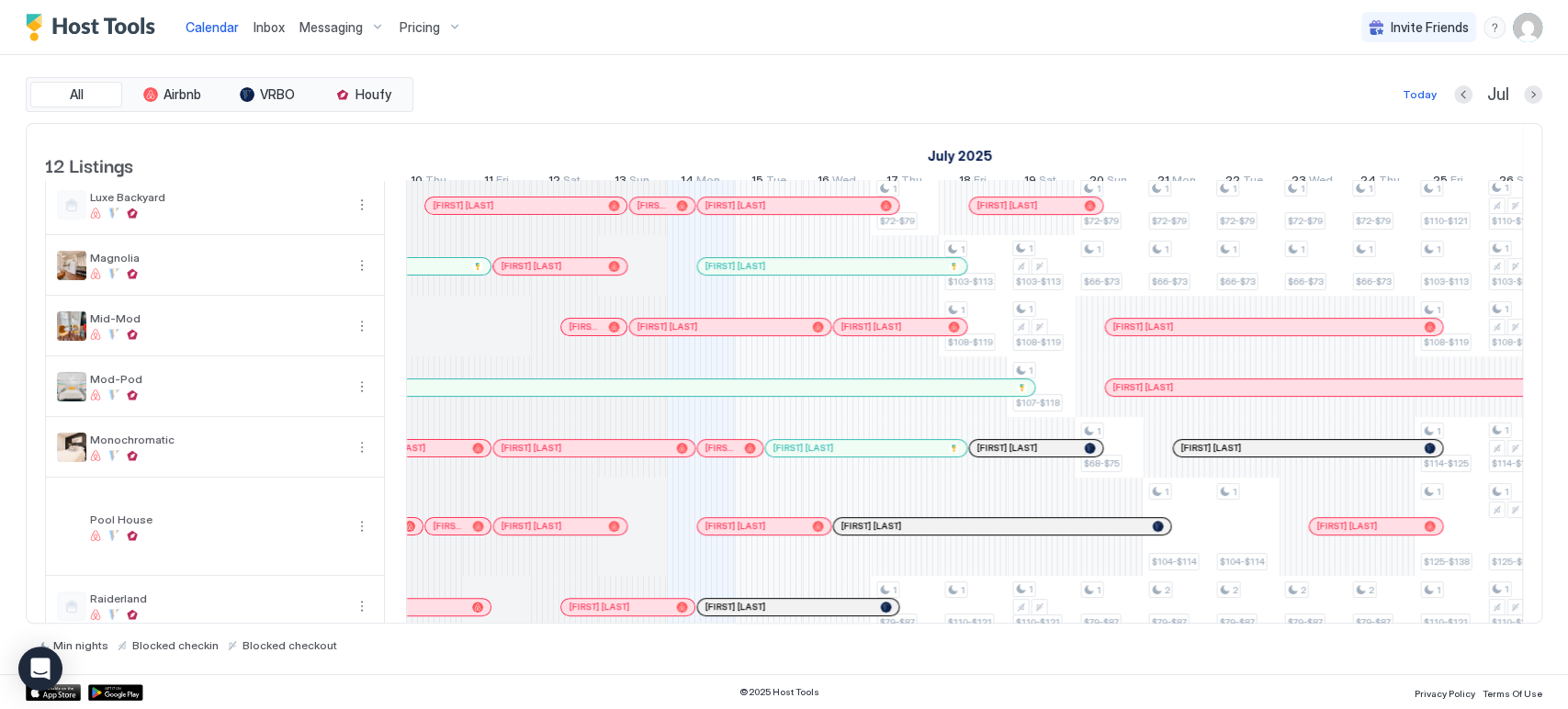 click at bounding box center (639, 327) 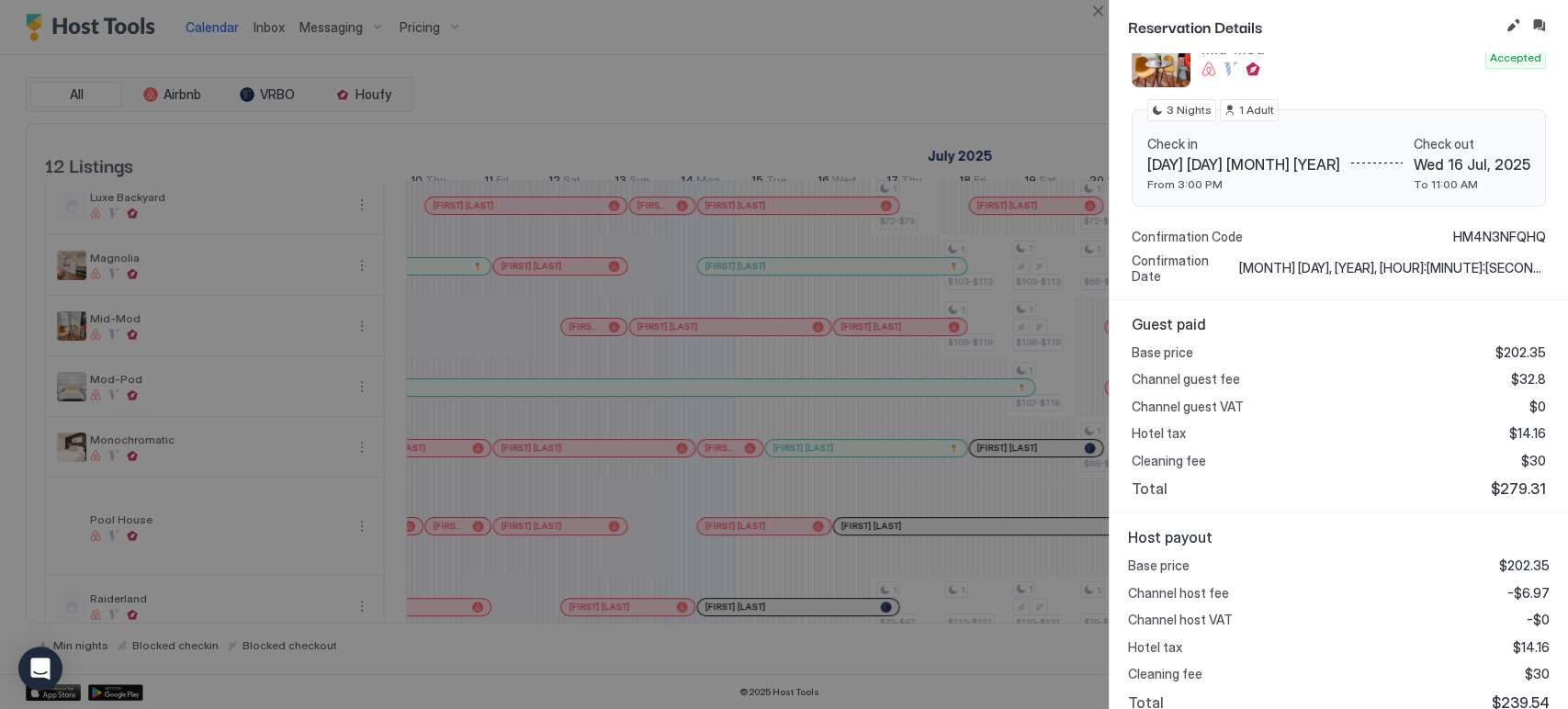 click on "Base price $202.35 Channel host fee -$6.97 Channel host VAT -$0 Hotel tax $14.16 Cleaning fee $30 Total $239.54" at bounding box center (1338, 635) 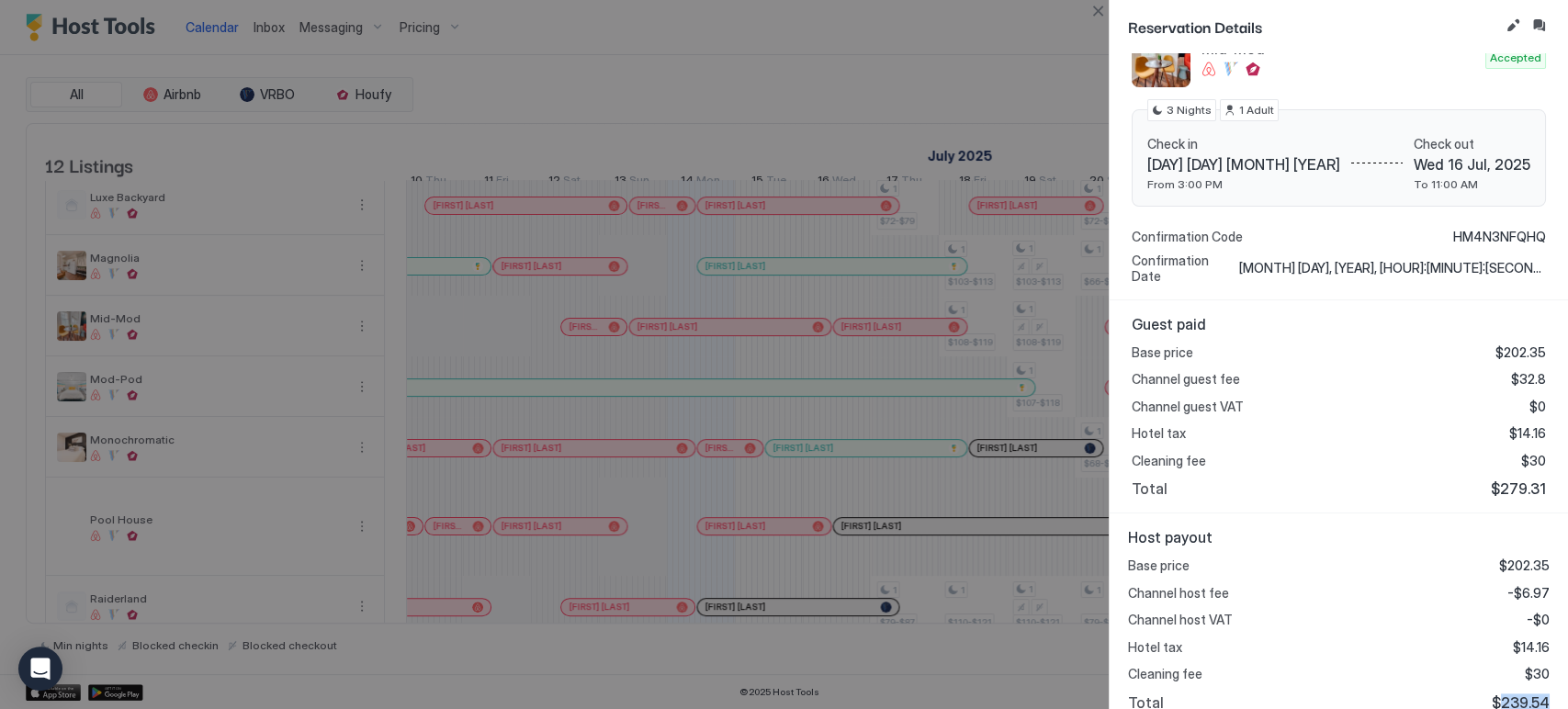 click on "Base price $202.35 Channel host fee -$6.97 Channel host VAT -$0 Hotel tax $14.16 Cleaning fee $30 Total $239.54" at bounding box center (1338, 635) 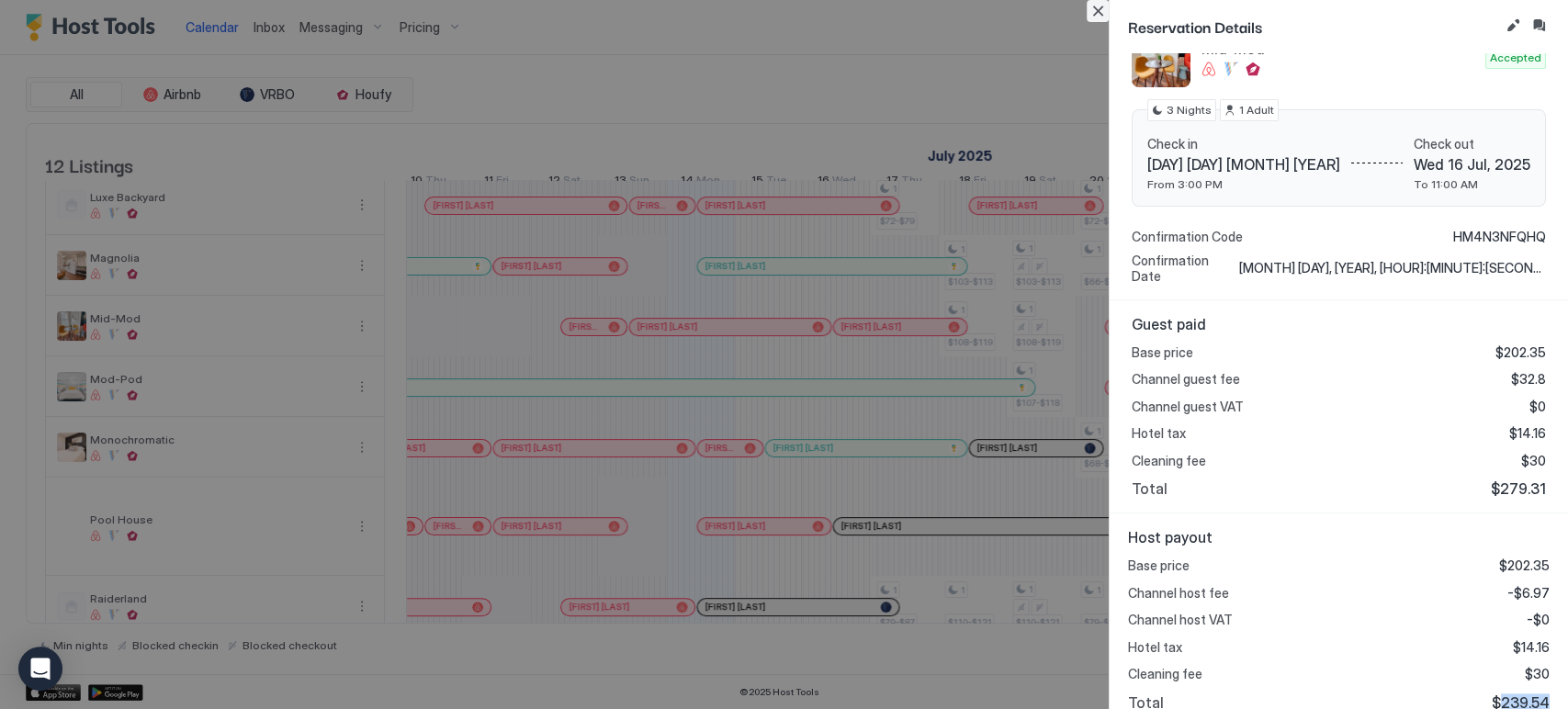 click on "Reservation Details Personal Details VN [FIRST] [LAST] +1 [PHONE] Preferred Language English Reservation Details Mid-Mod Accepted Check in Sun 13 Jul, 2025 From 3:00 PM Check out Wed 16 Jul, 2025 To 11:00 AM 3 Nights 1 Adult Confirmation Code HM4N3NFQHQ Confirmation Date Jul 12, 2025, 8:34:21 PM Guest paid Base price $202.35 Channel guest fee $32.8 Channel guest VAT $0 Hotel tax $14.16 Cleaning fee $30 Total $279.31 Host payout Base price $202.35 Channel host fee -$6.97 Channel host VAT -$0 Hotel tax $14.16 Cleaning fee $30 Total $239.54" at bounding box center [1338, 354] 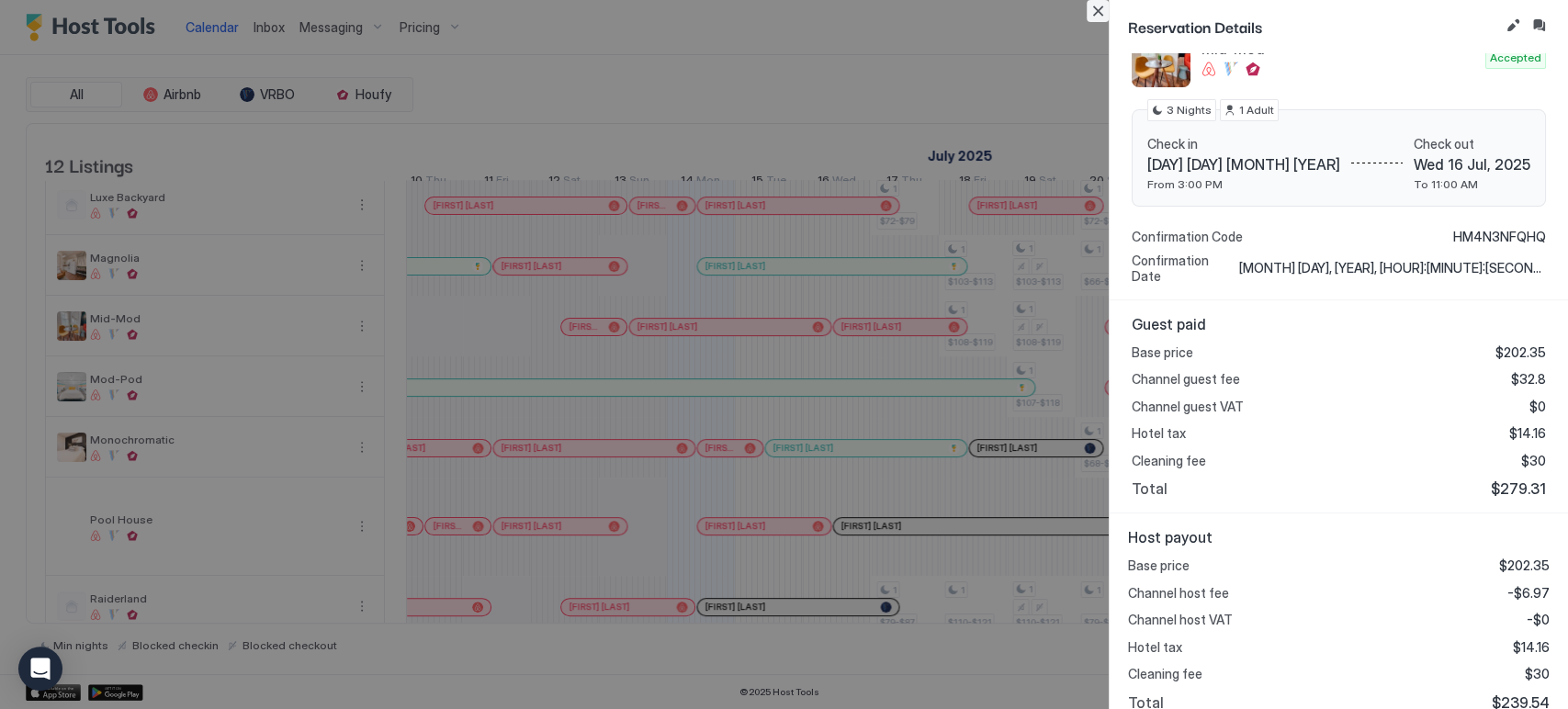 click at bounding box center (784, 354) 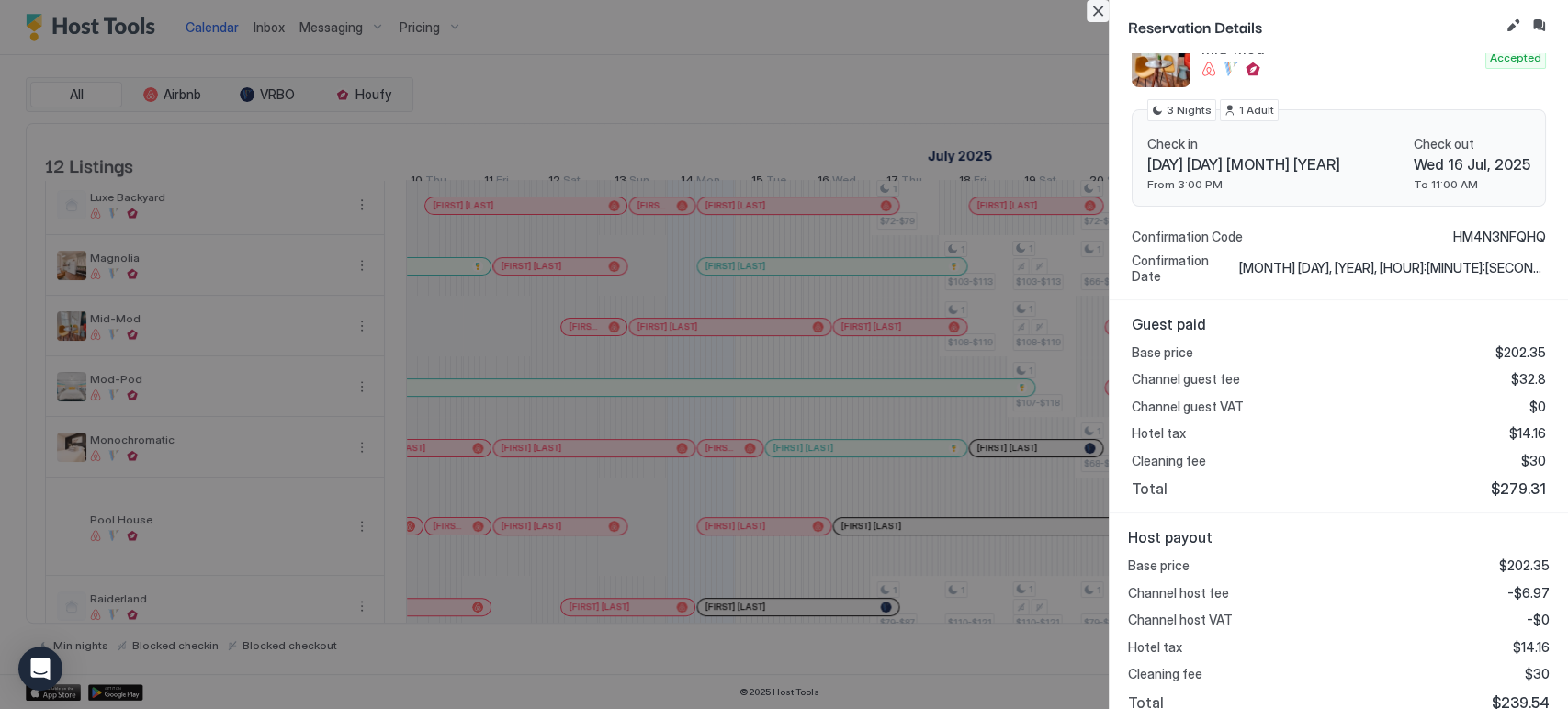 click at bounding box center [1098, 11] 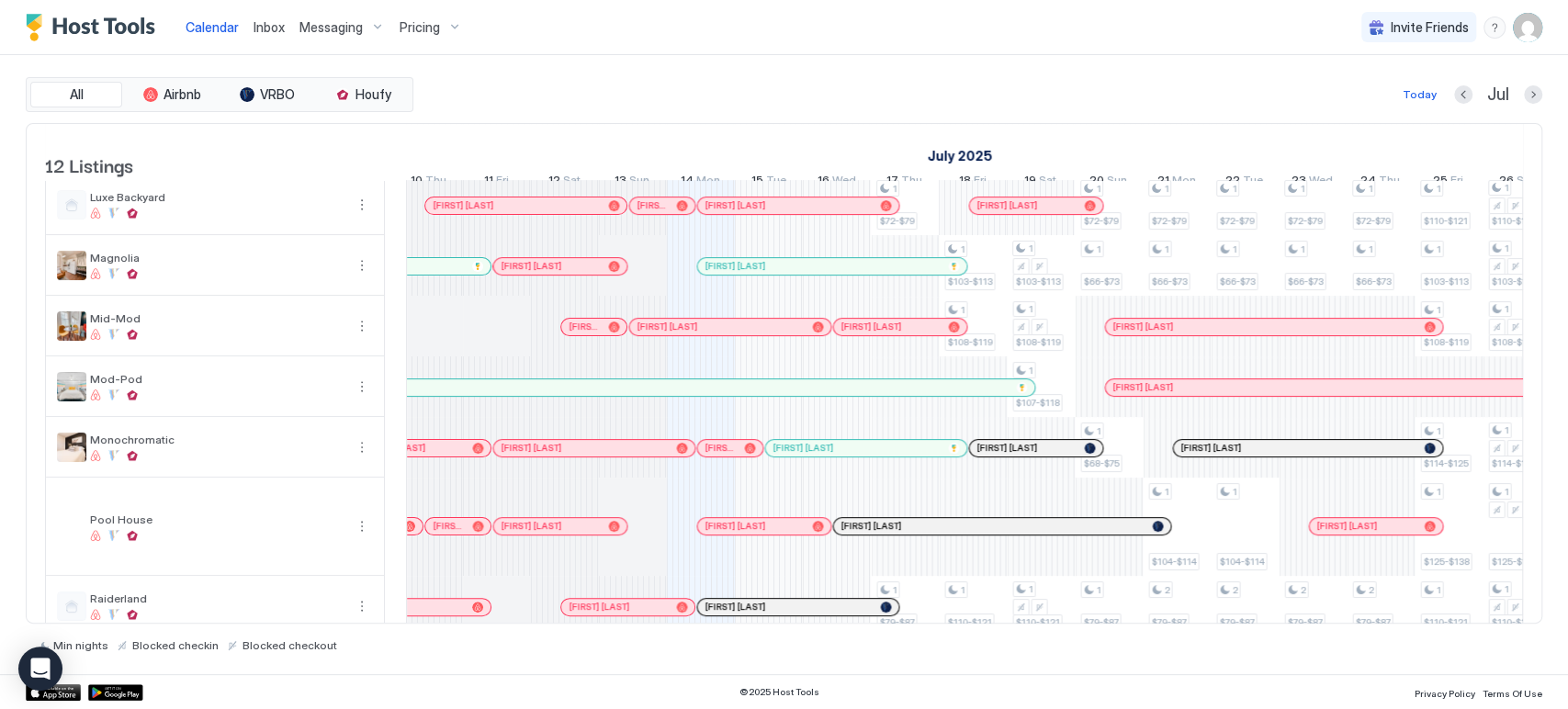 drag, startPoint x: 1111, startPoint y: 625, endPoint x: 1101, endPoint y: 625, distance: 10 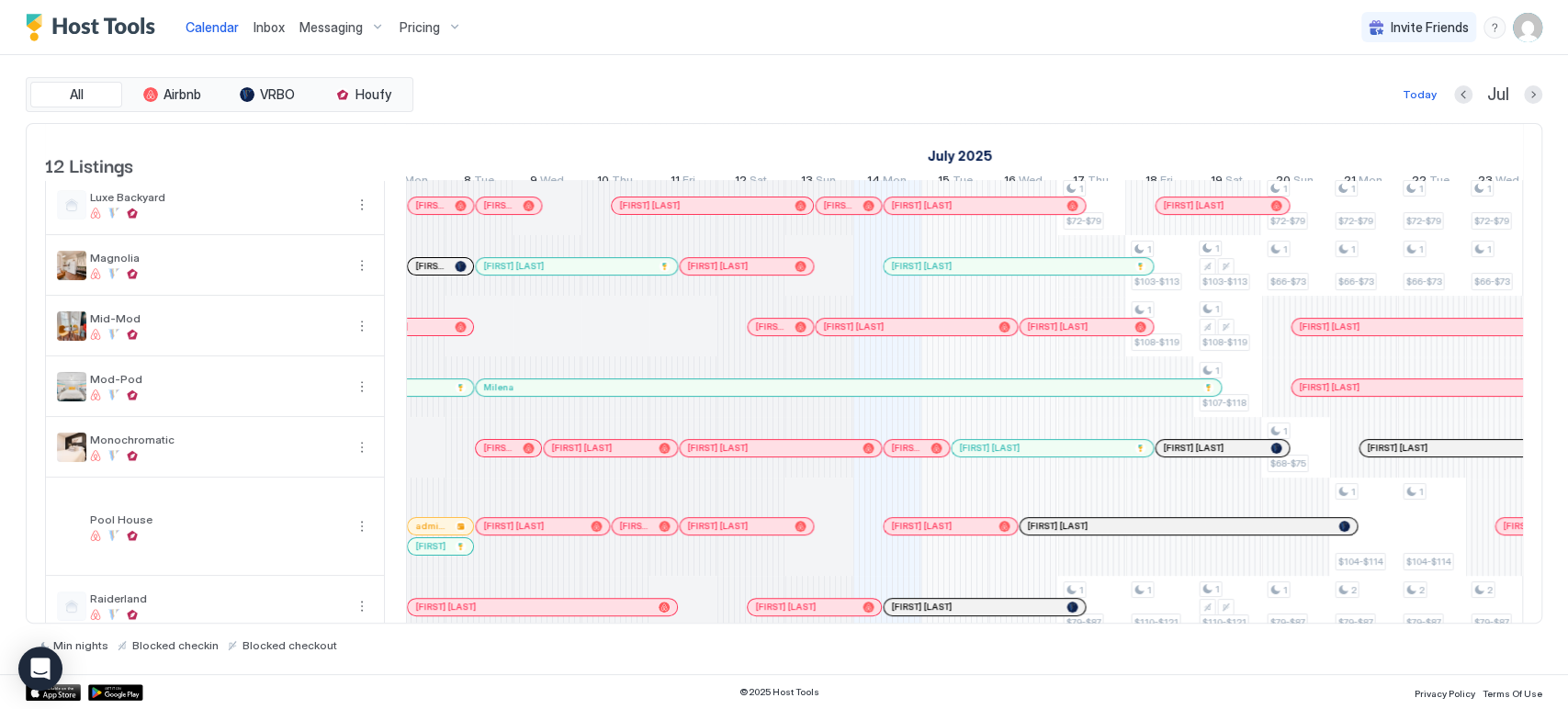 scroll, scrollTop: 0, scrollLeft: 2134, axis: horizontal 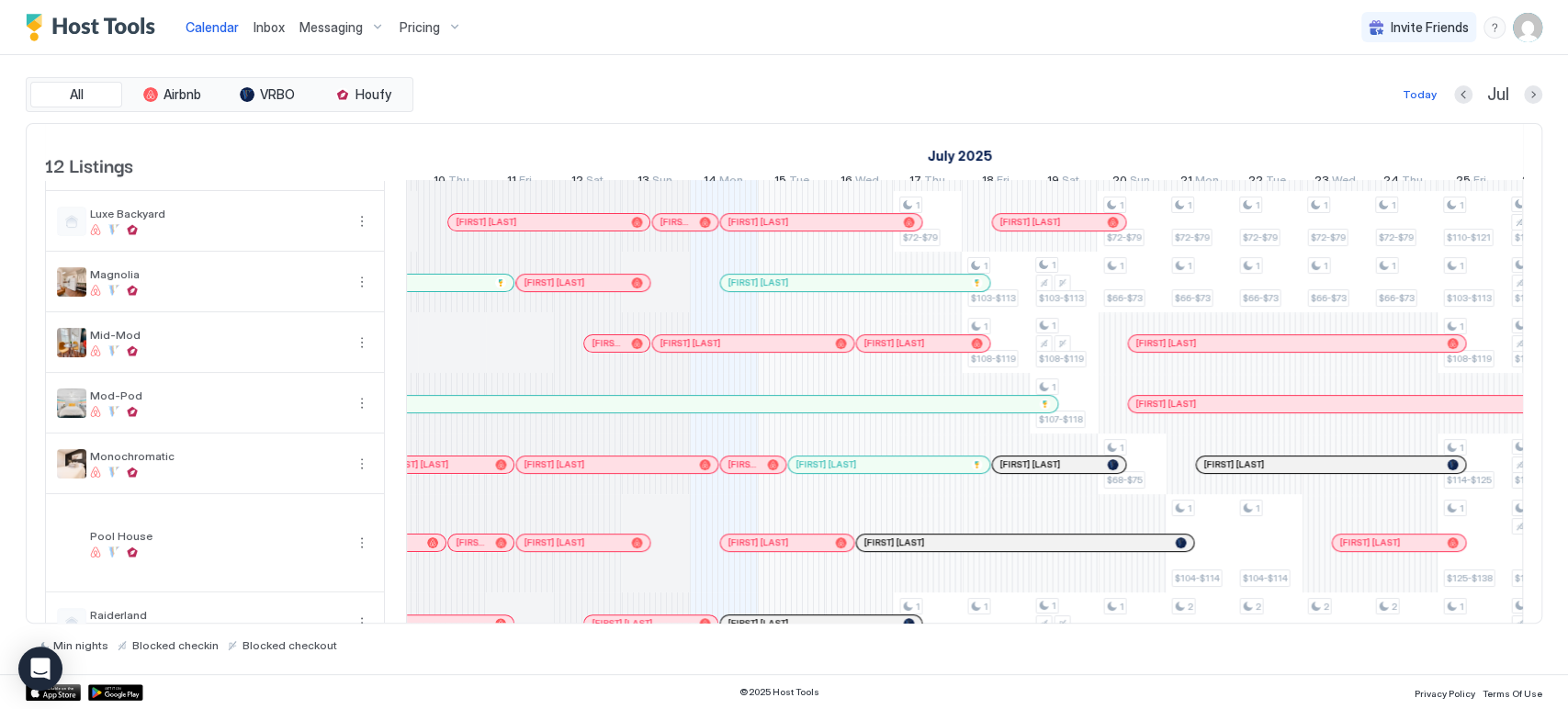 click at bounding box center (851, 465) 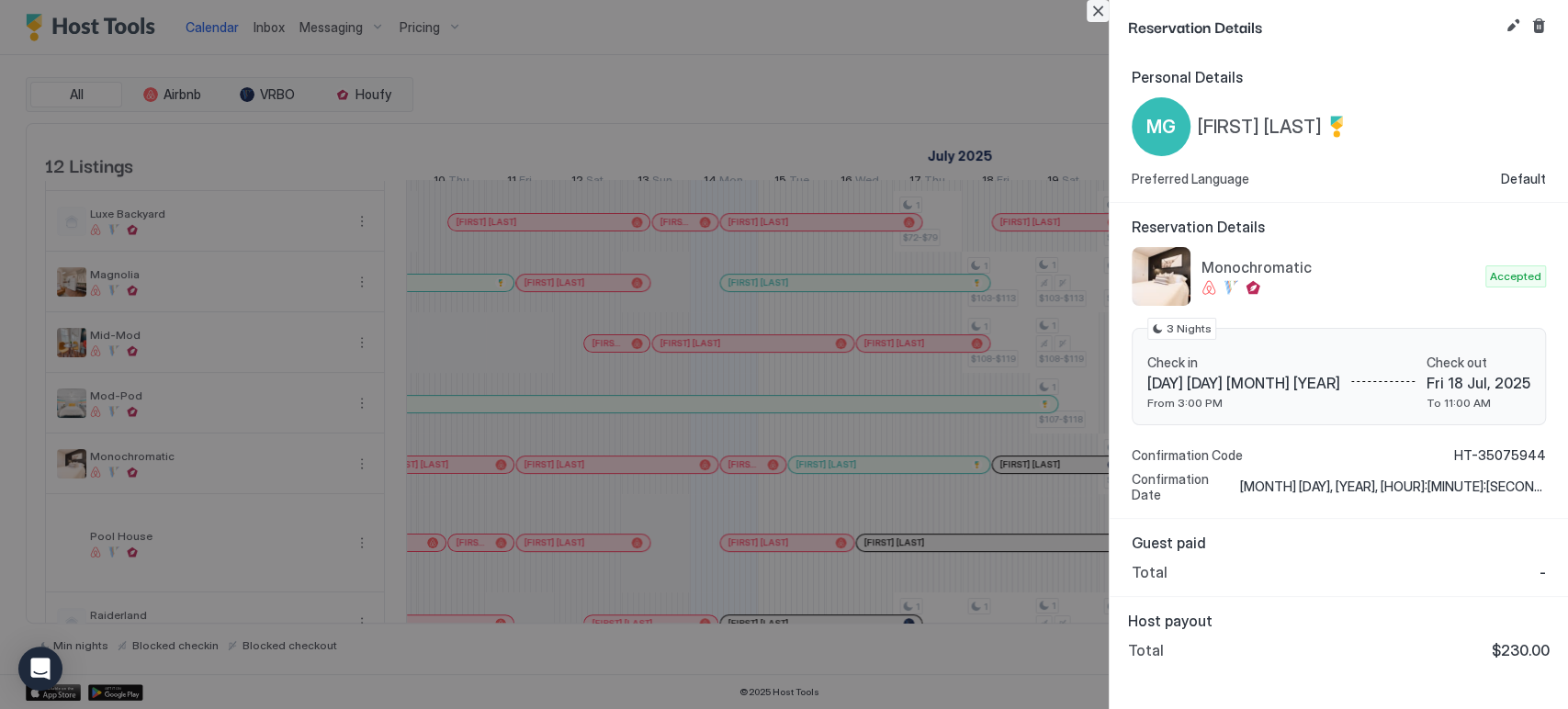 click at bounding box center (1098, 11) 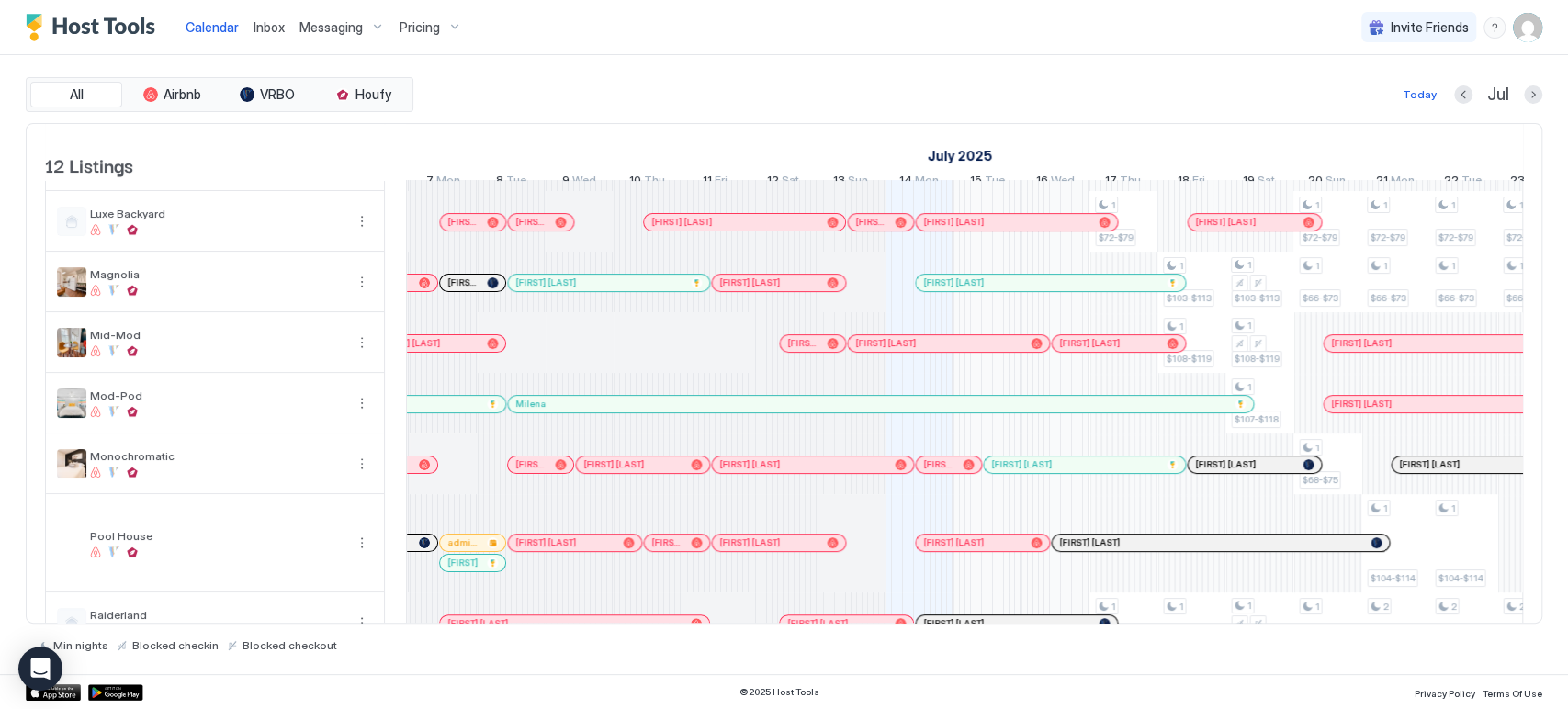 click at bounding box center [1075, 465] 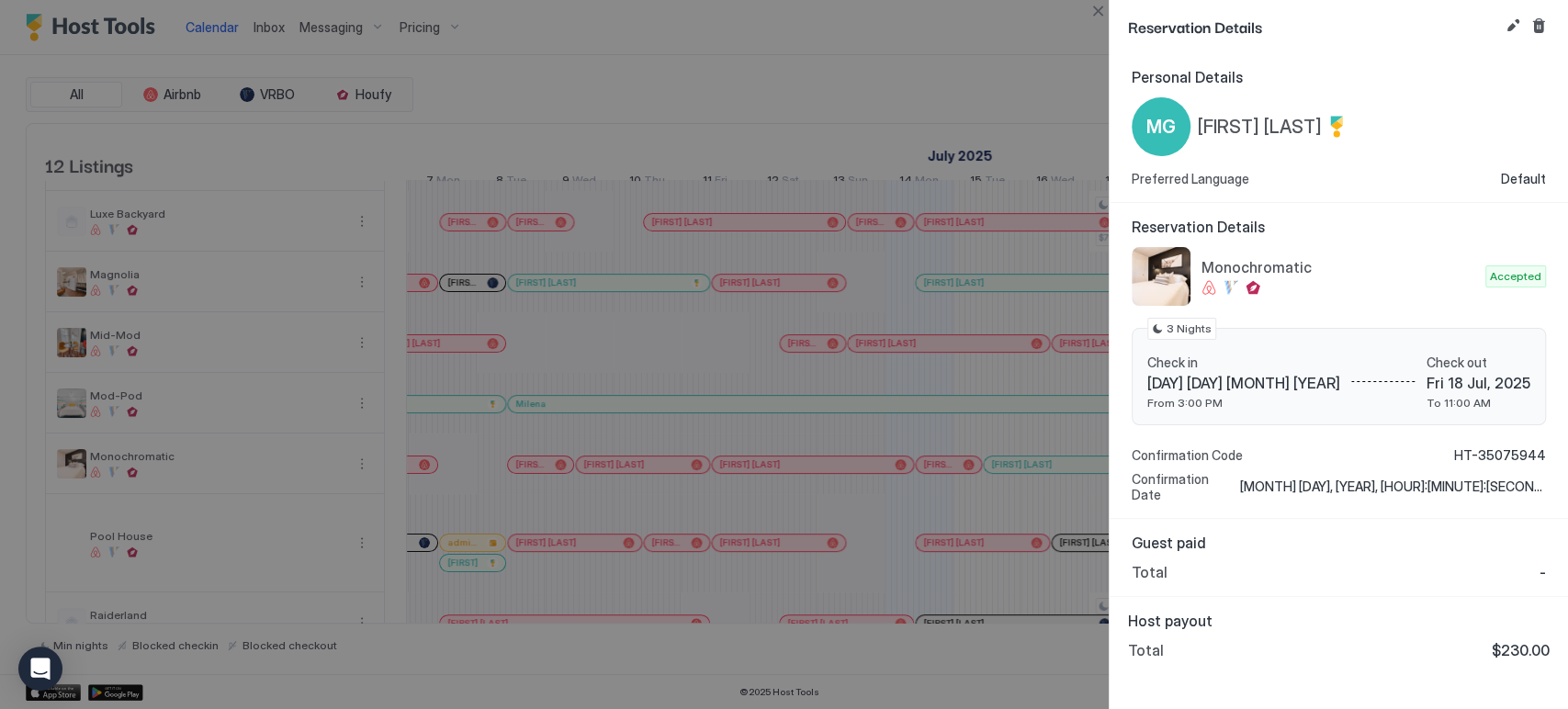 click on "$230.00" at bounding box center (1520, 650) 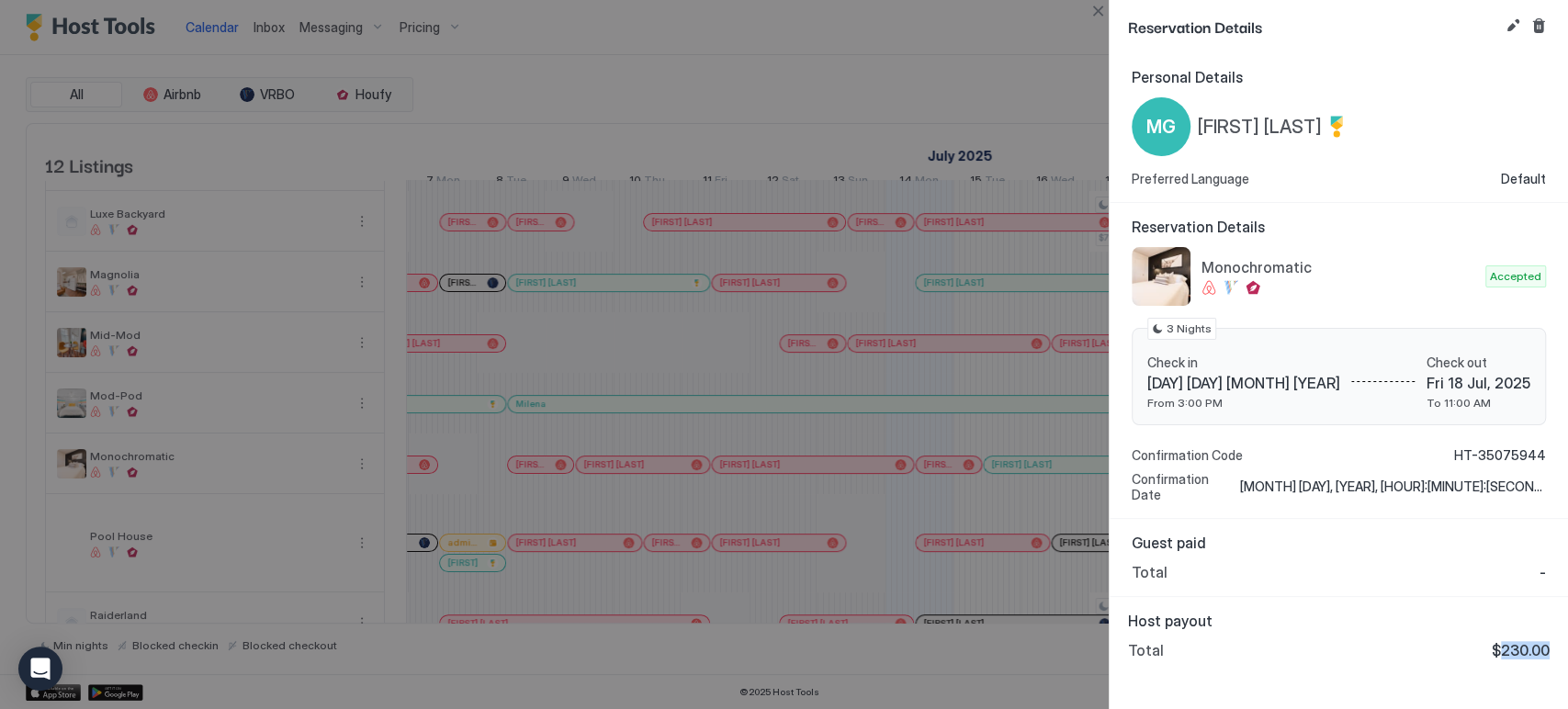 click on "$230.00" at bounding box center (1520, 650) 